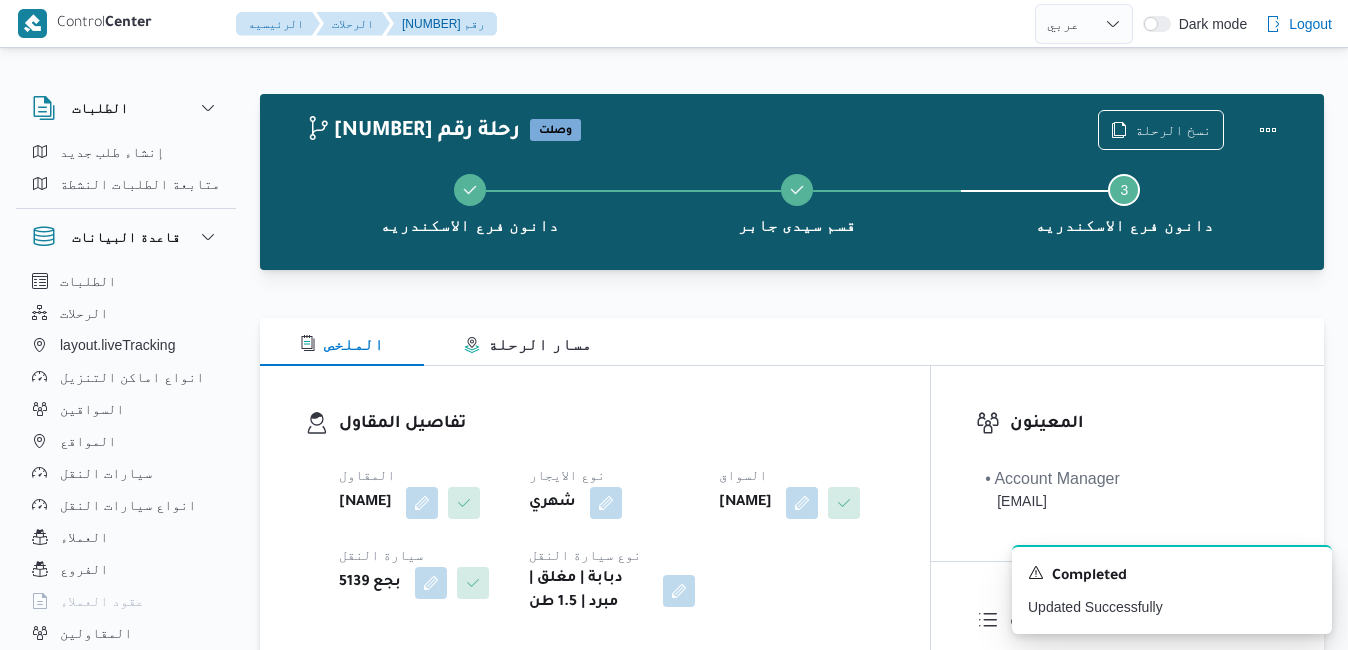 select on "ar" 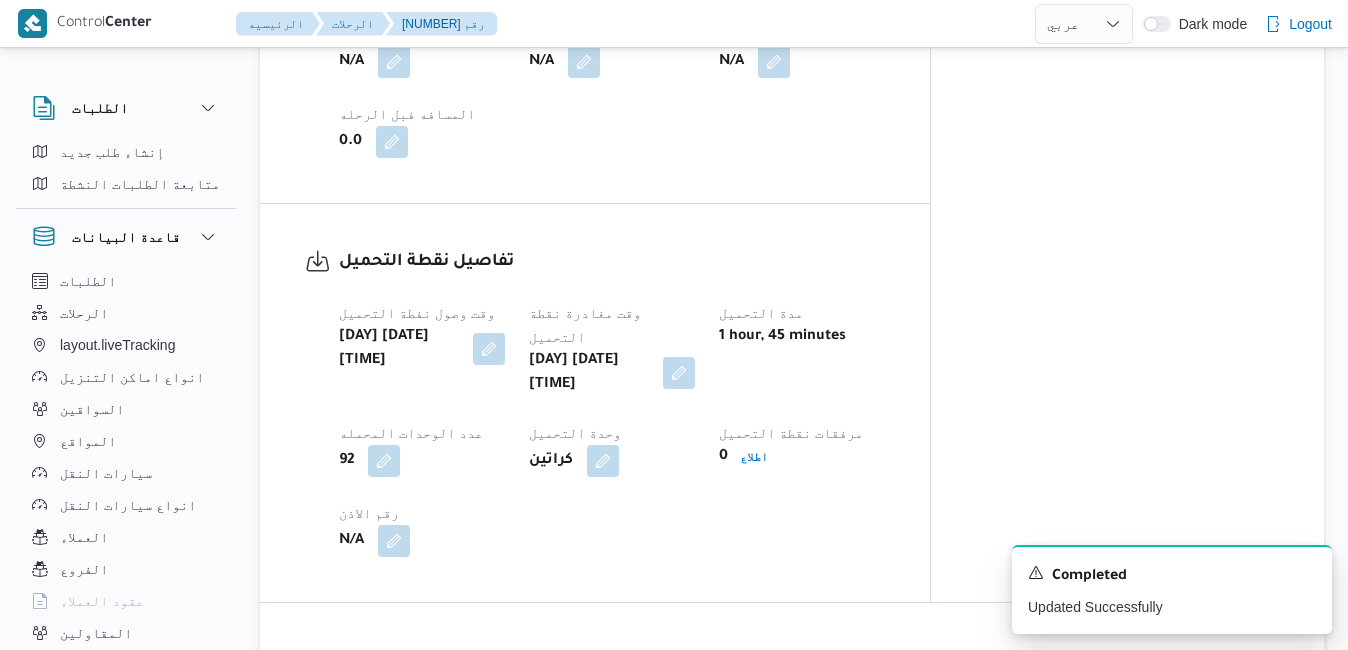 scroll, scrollTop: 0, scrollLeft: 0, axis: both 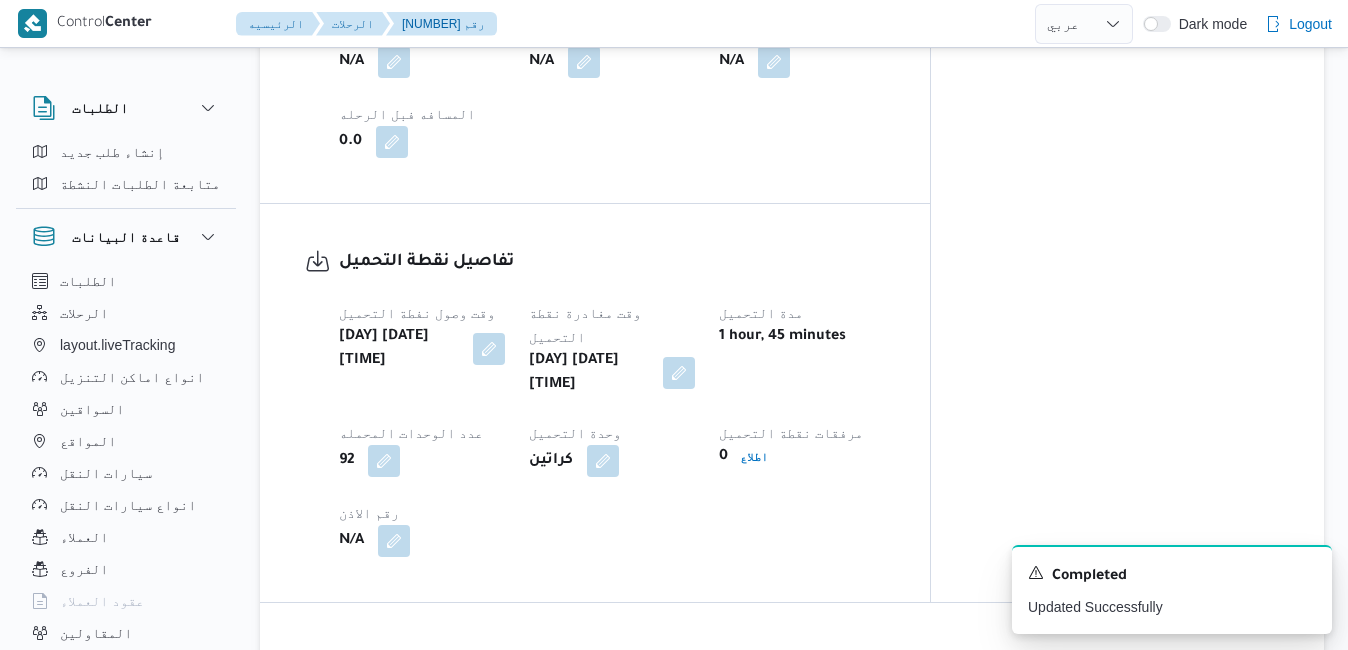 click on "وقت وصول نفطة التحميل [DAY] [DATE] [TIME] وقت مغادرة نقطة التحميل [DAY] [DATE] [TIME] مدة التحميل [DURATION] عدد الوحدات المحمله [NUMBER] وحدة التحميل كراتين مرفقات نقطة التحميل 0 اطلاع رقم الاذن N/A" at bounding box center [612, 429] 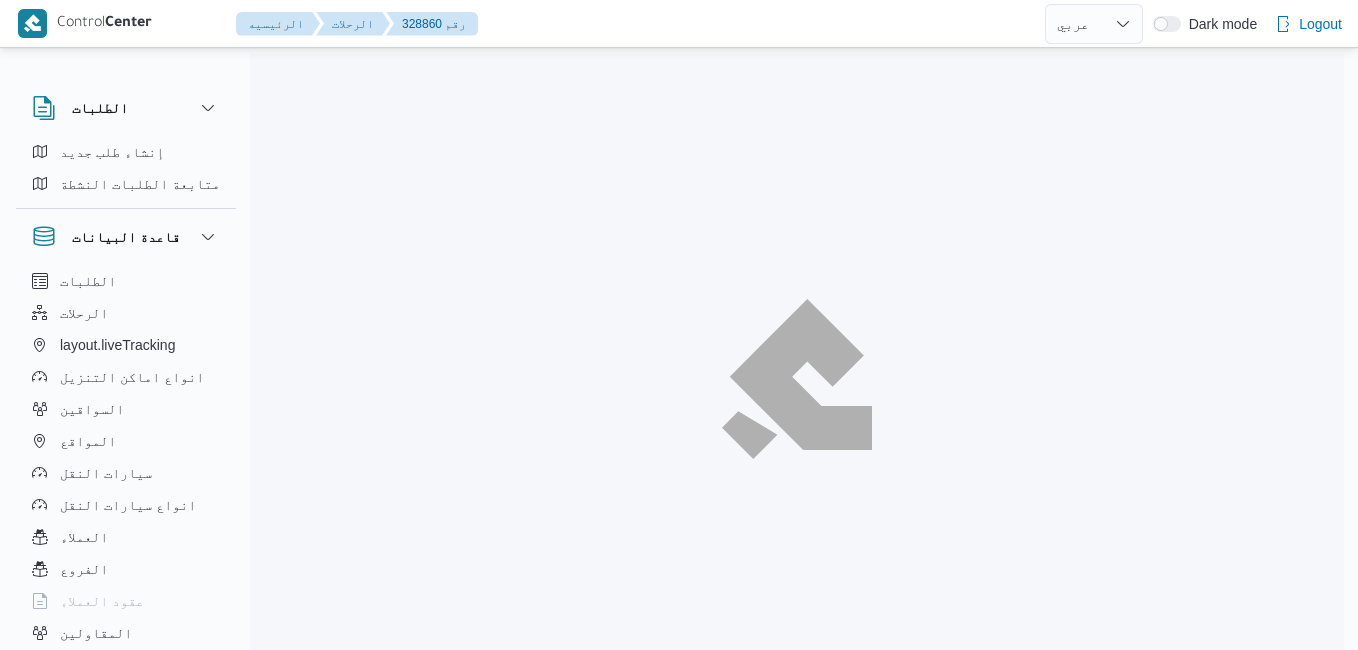 select on "ar" 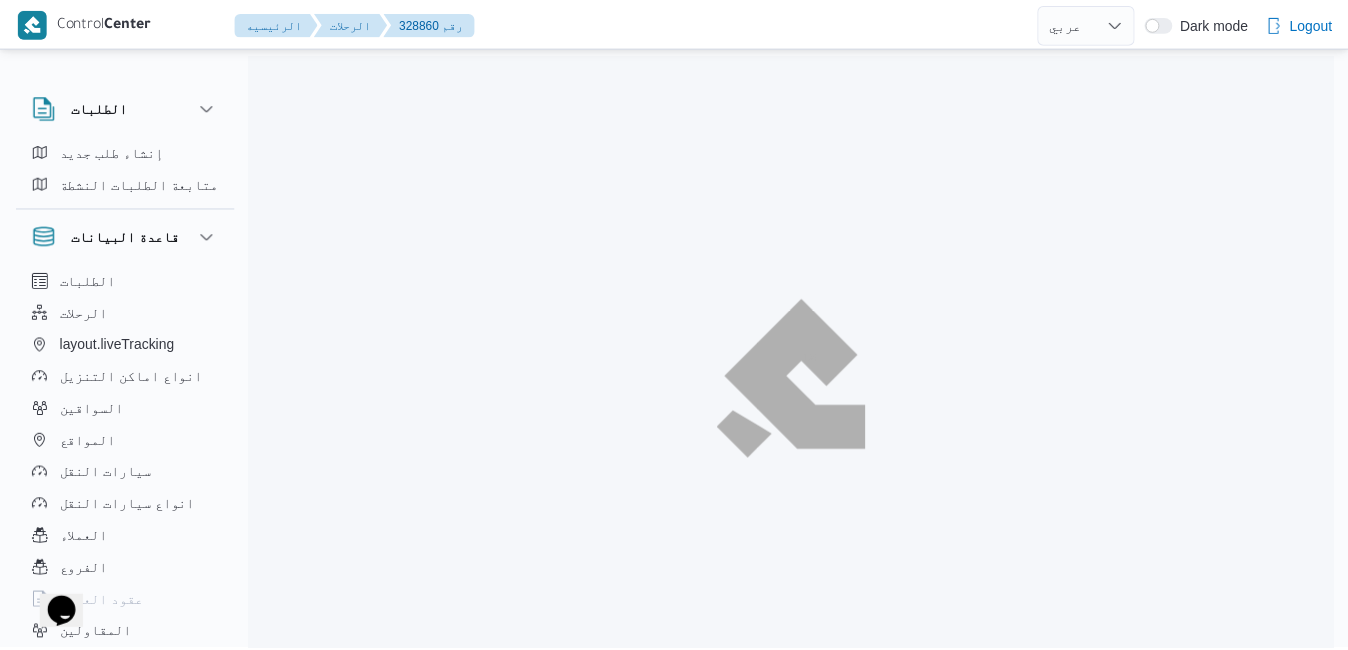scroll, scrollTop: 0, scrollLeft: 0, axis: both 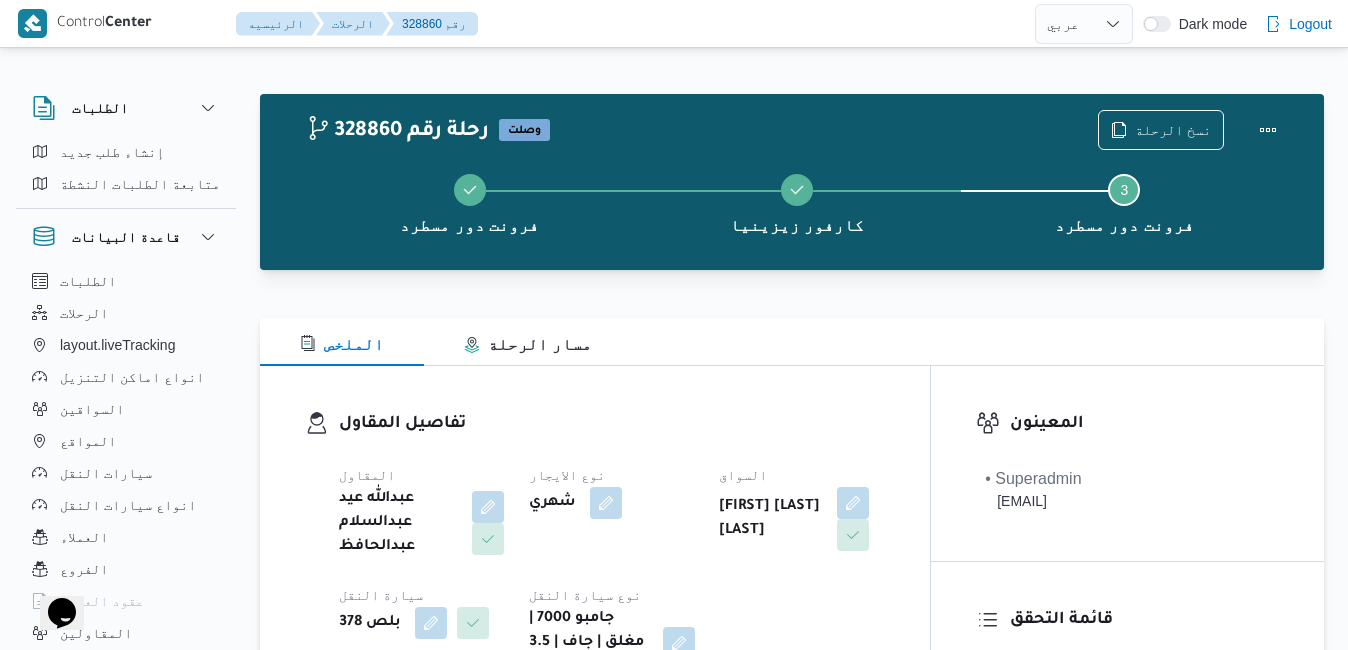click on "تفاصيل المقاول المقاول عبدالله عيد عبدالسلام عبدالحافظ نوع الايجار شهري السواق احمد كامل عيد سلامه وادى سيارة النقل بلص 378 نوع سيارة النقل جامبو 7000 | مغلق | جاف | 3.5 طن" at bounding box center [595, 545] 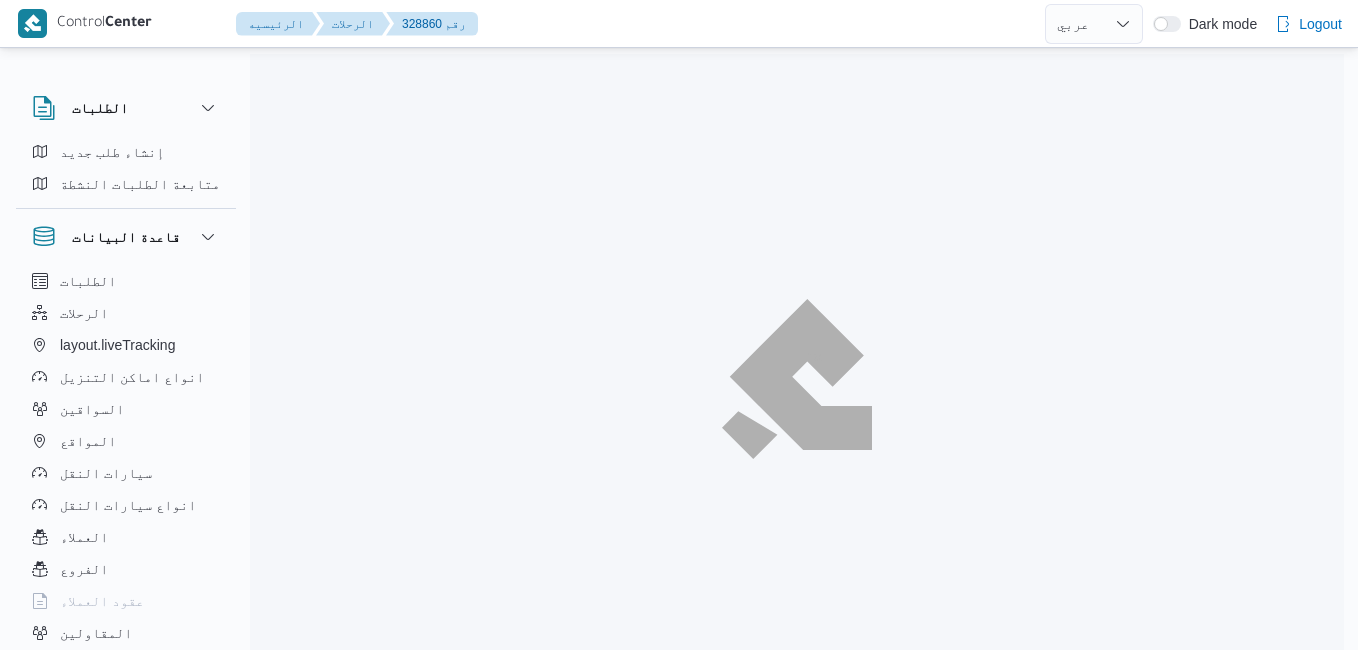 select on "ar" 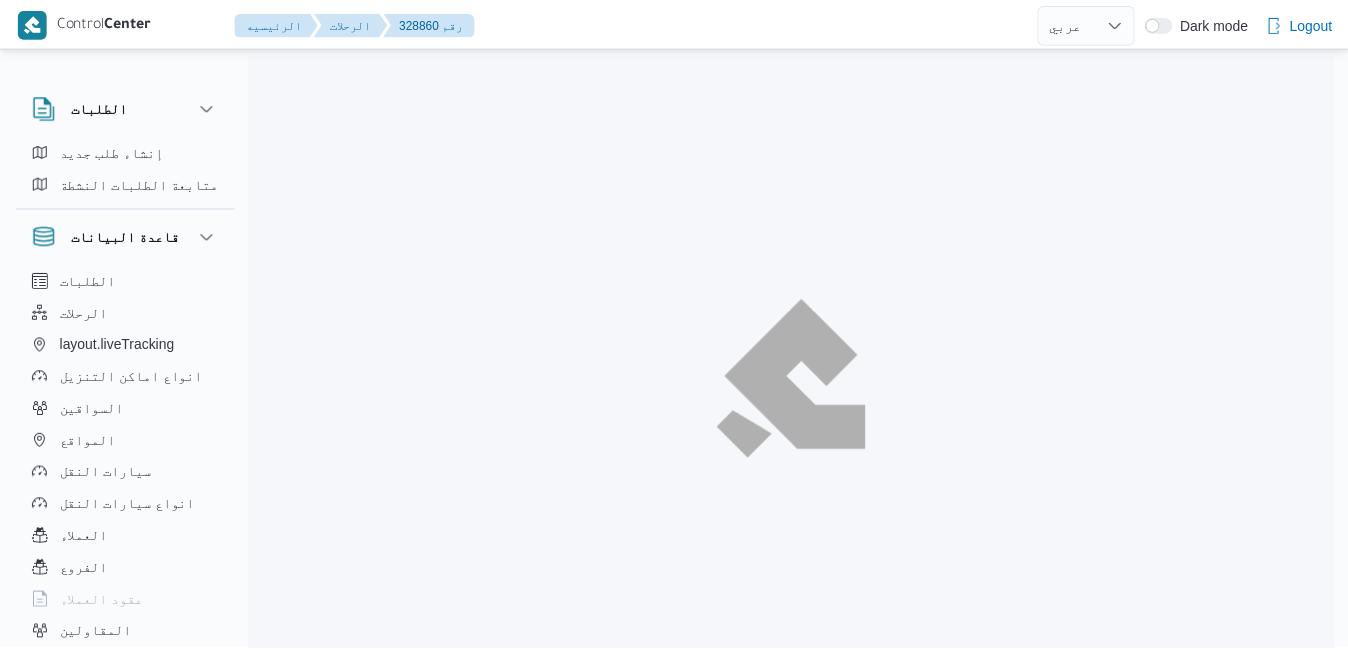 scroll, scrollTop: 0, scrollLeft: 0, axis: both 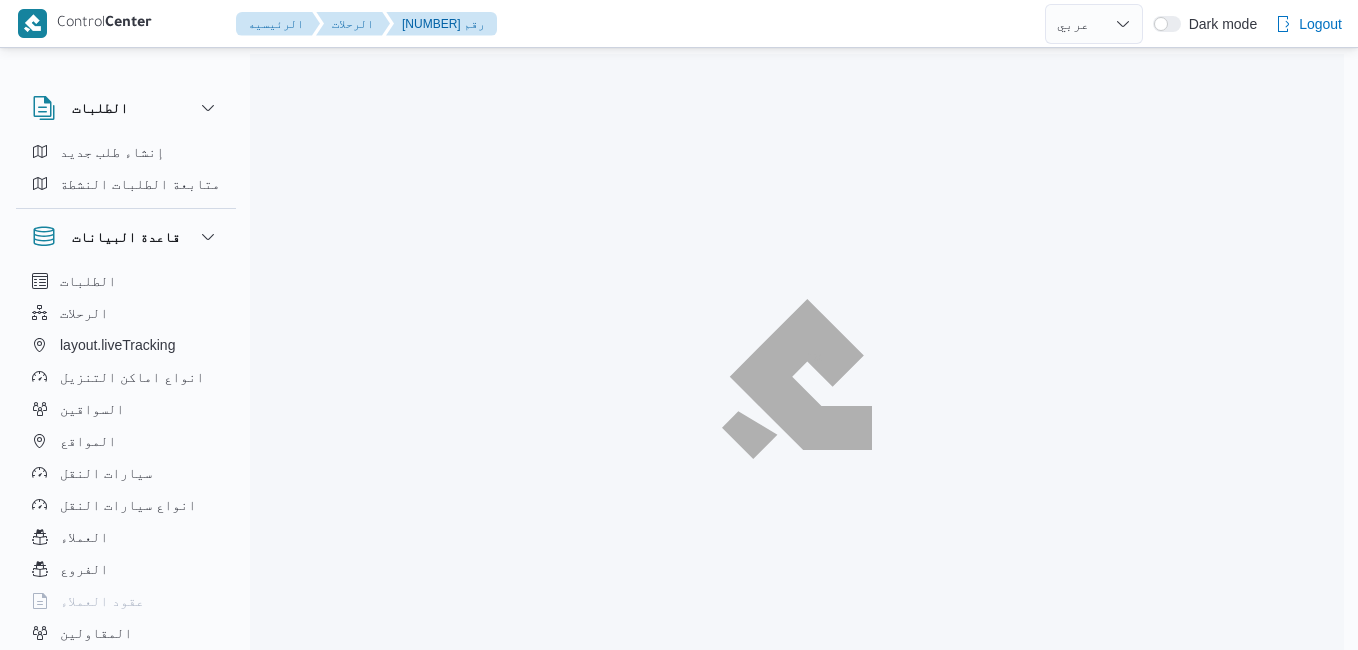 select on "ar" 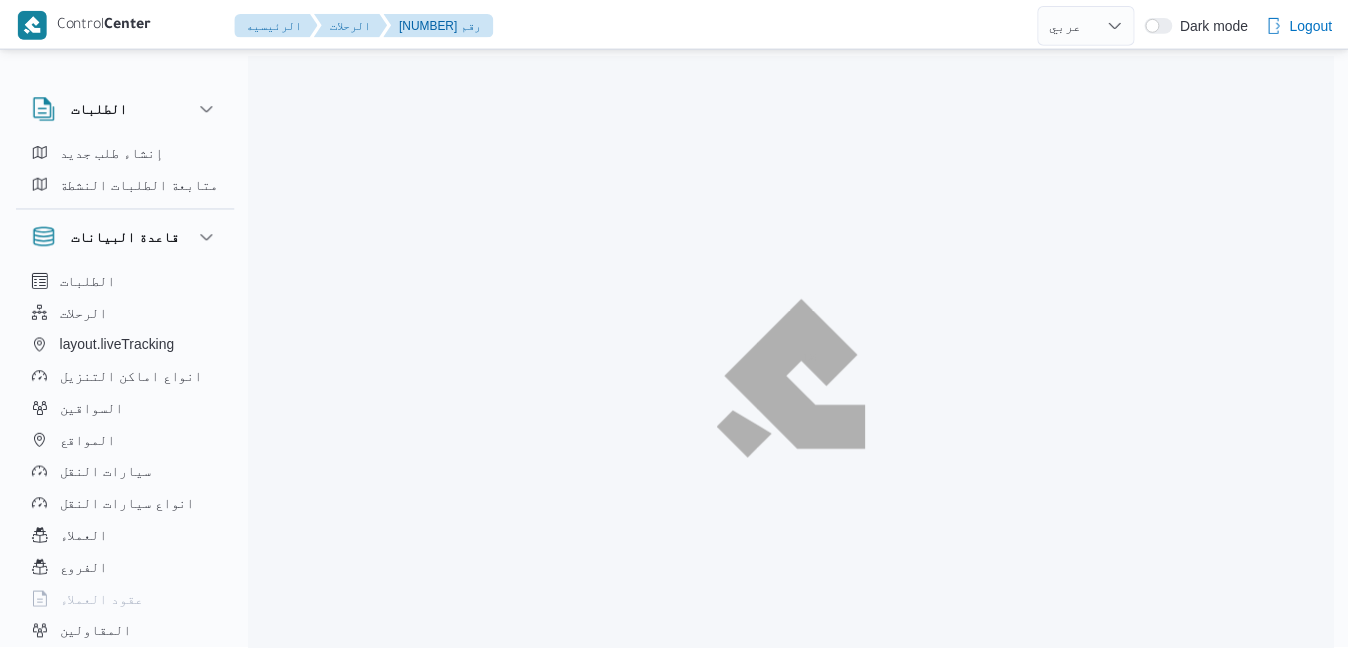 scroll, scrollTop: 0, scrollLeft: 0, axis: both 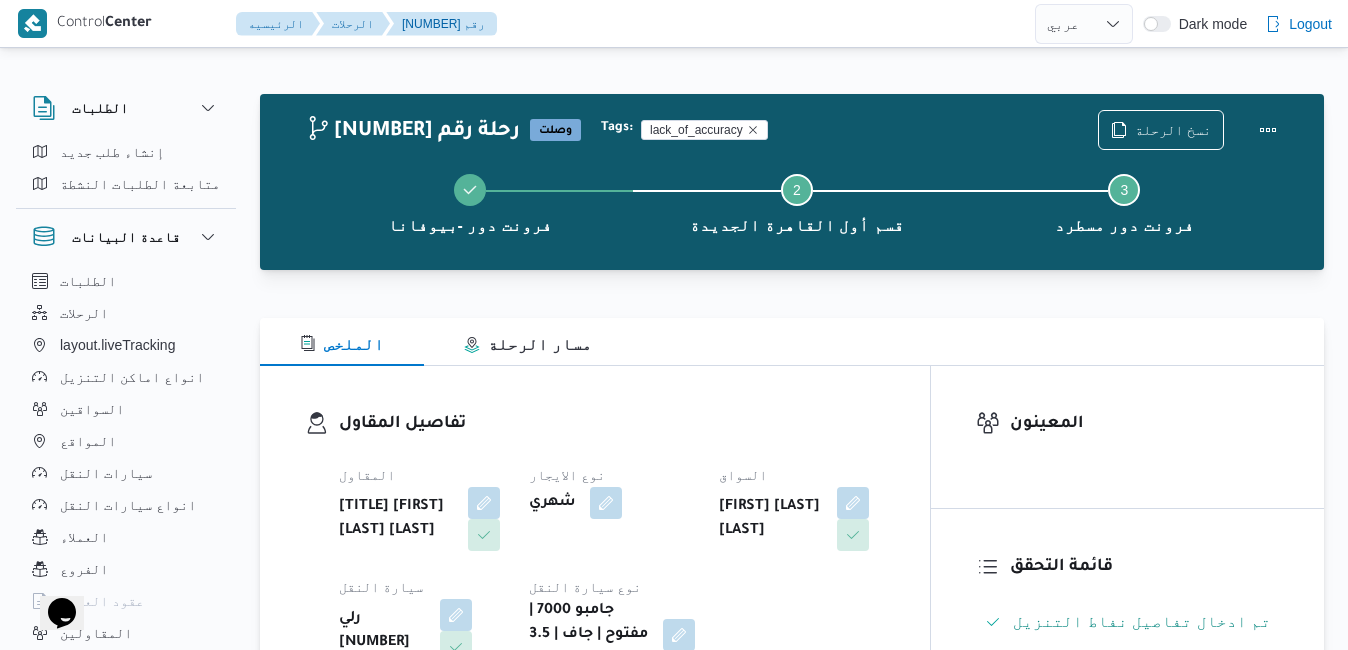 click on "تفاصيل المقاول" at bounding box center [612, 424] 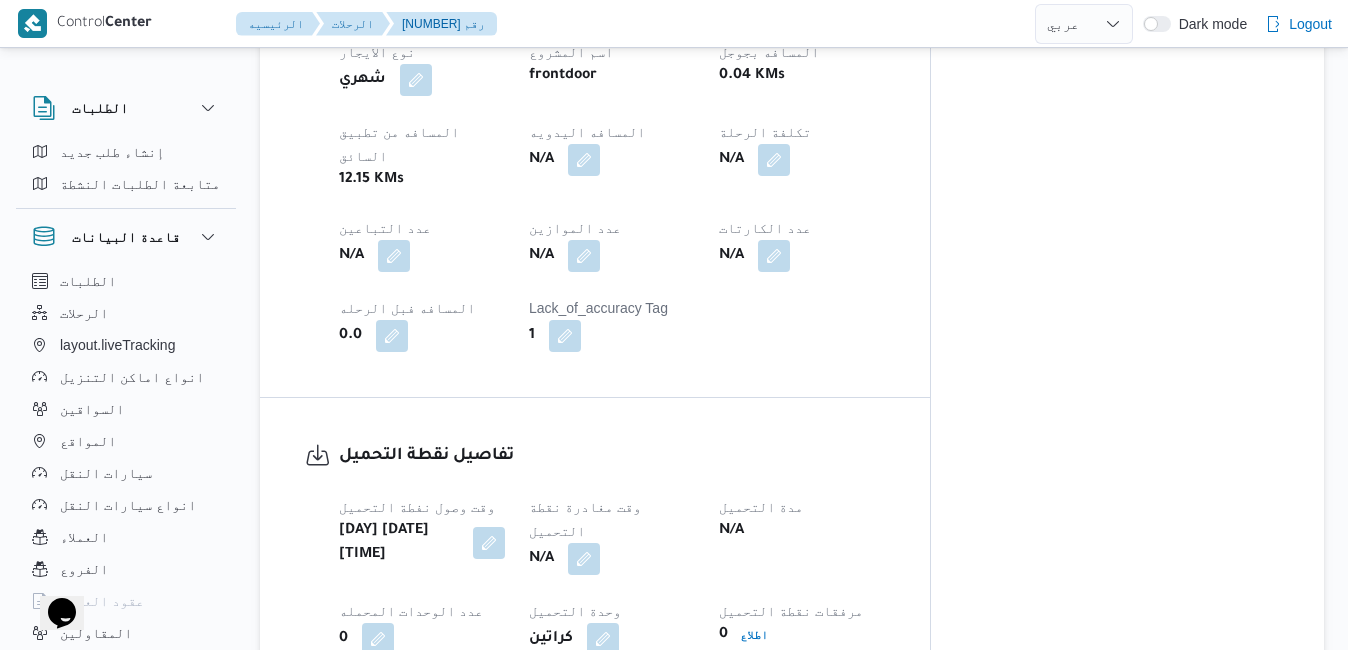 scroll, scrollTop: 1120, scrollLeft: 0, axis: vertical 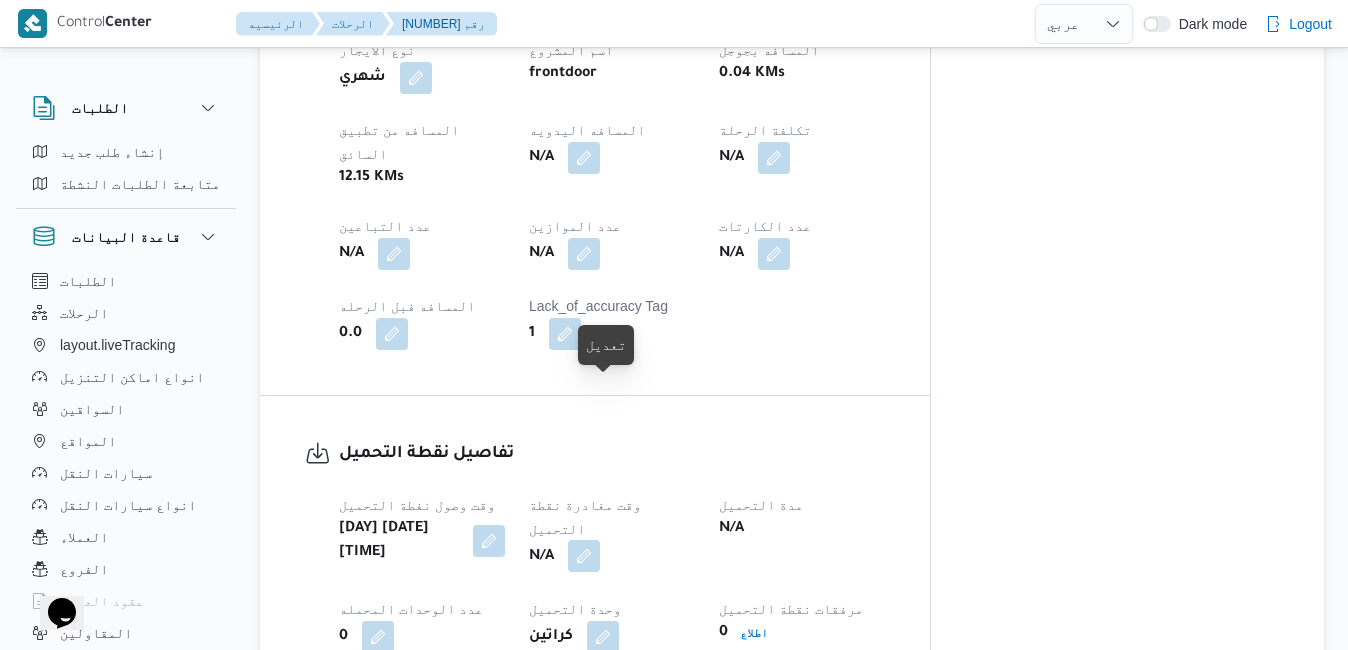 click at bounding box center (584, 556) 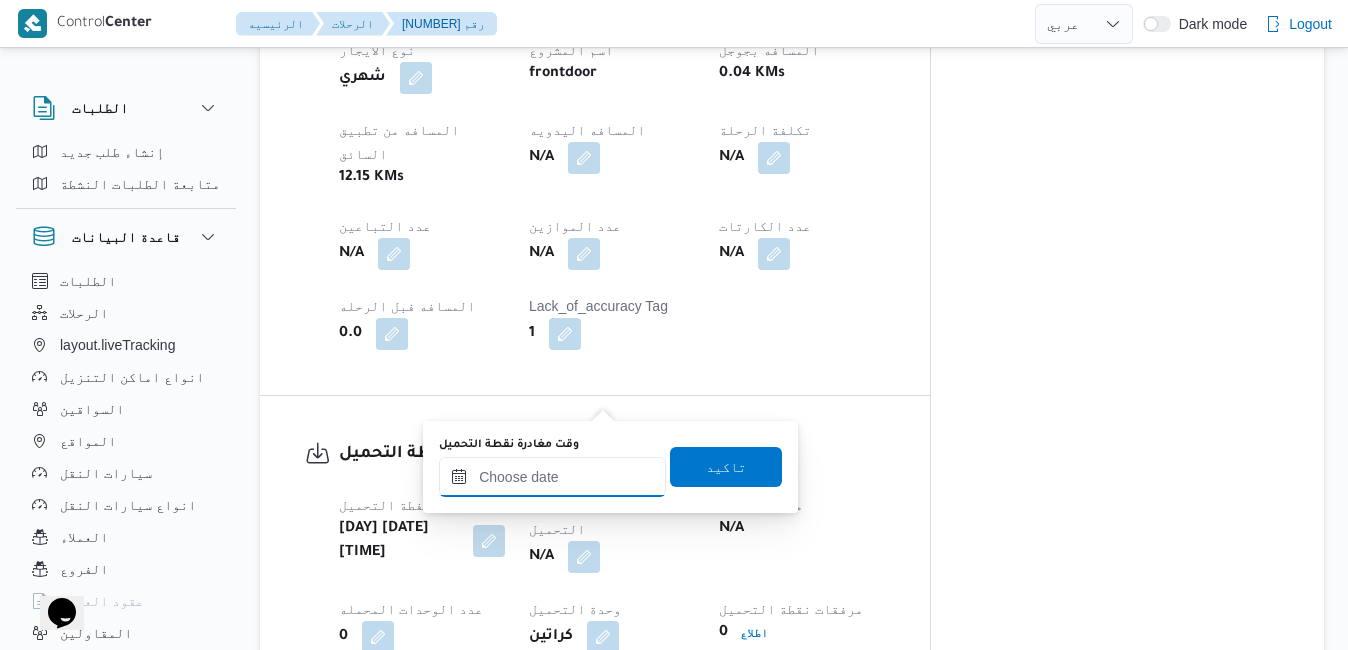 click on "وقت مغادرة نقطة التحميل" at bounding box center (552, 477) 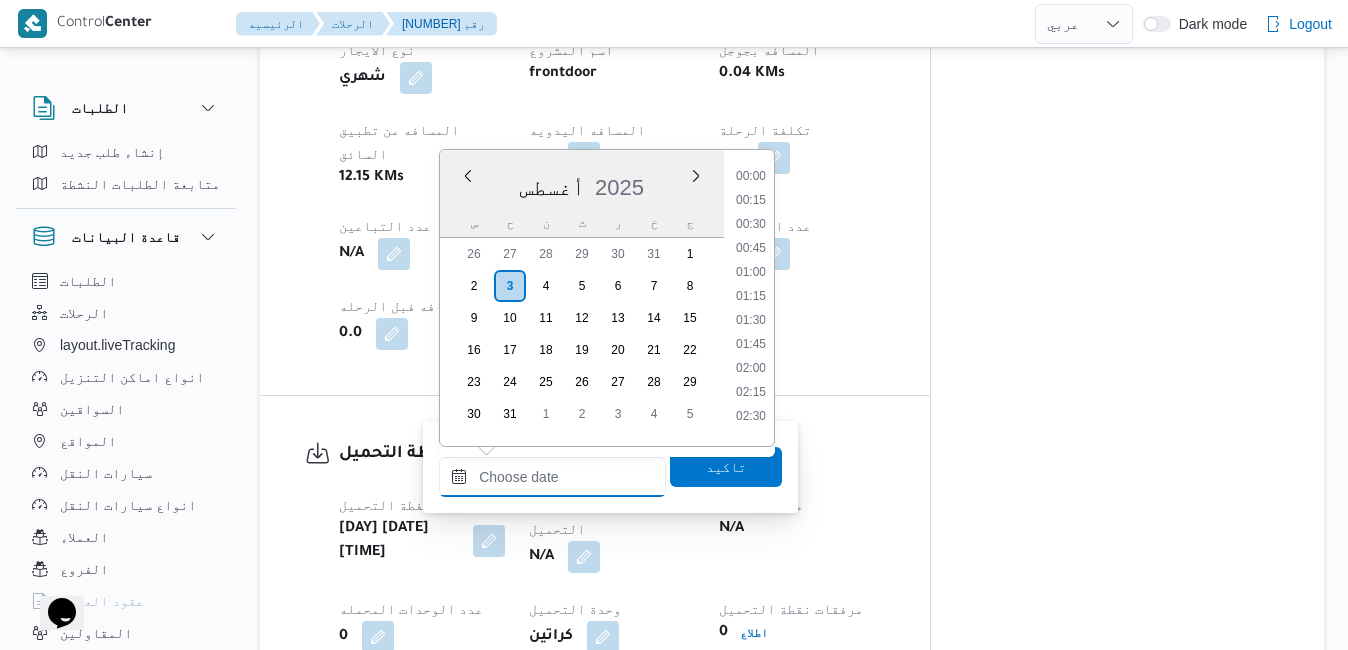 scroll, scrollTop: 1014, scrollLeft: 0, axis: vertical 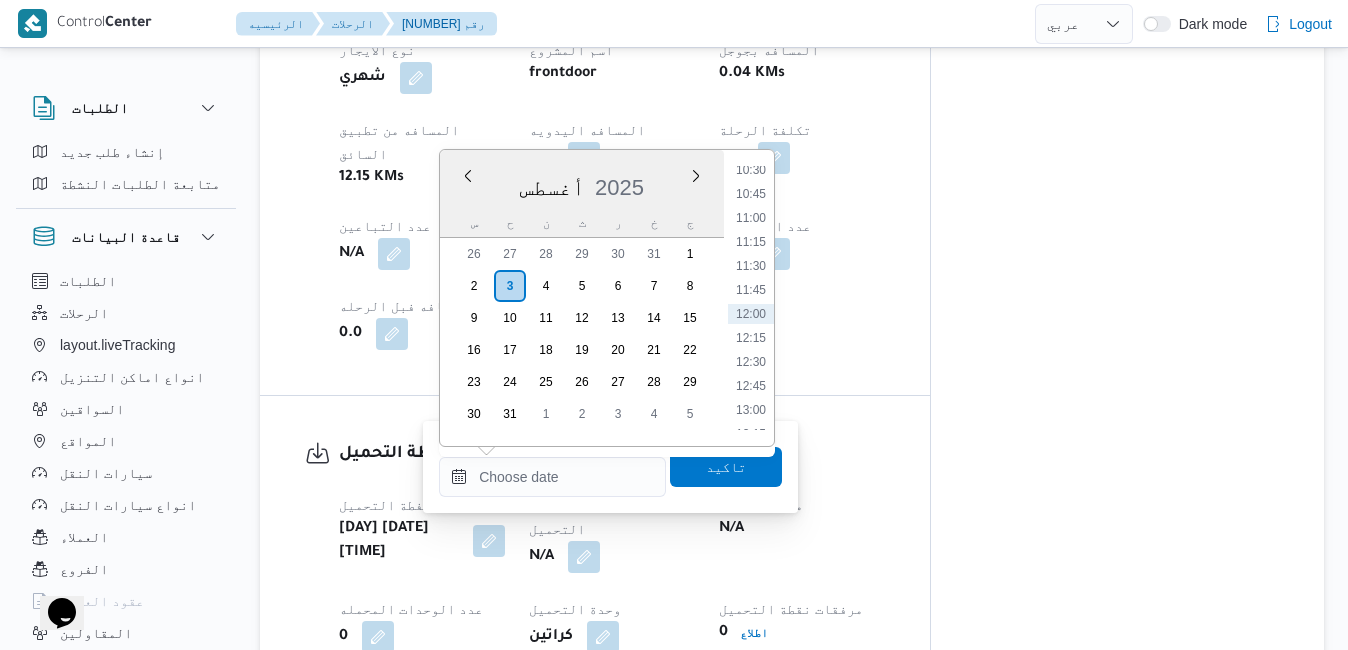 click on "أغسطس 2025" at bounding box center (582, 183) 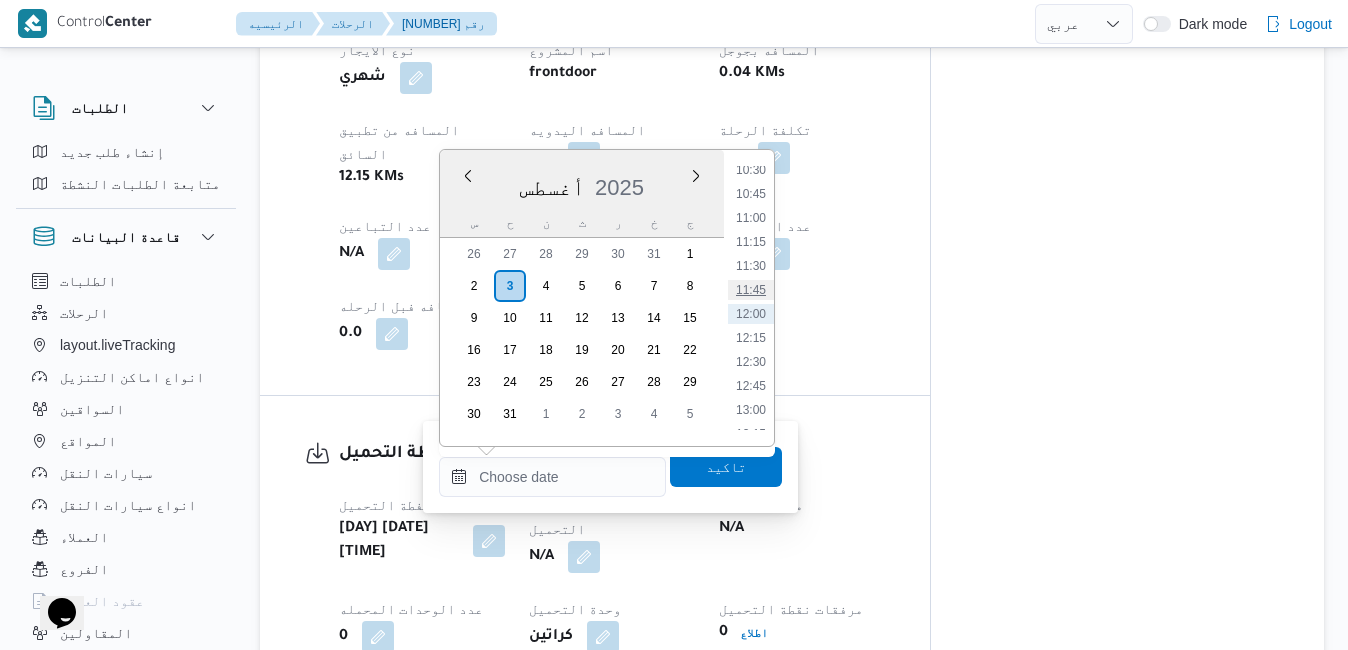 click on "11:45" at bounding box center [751, 290] 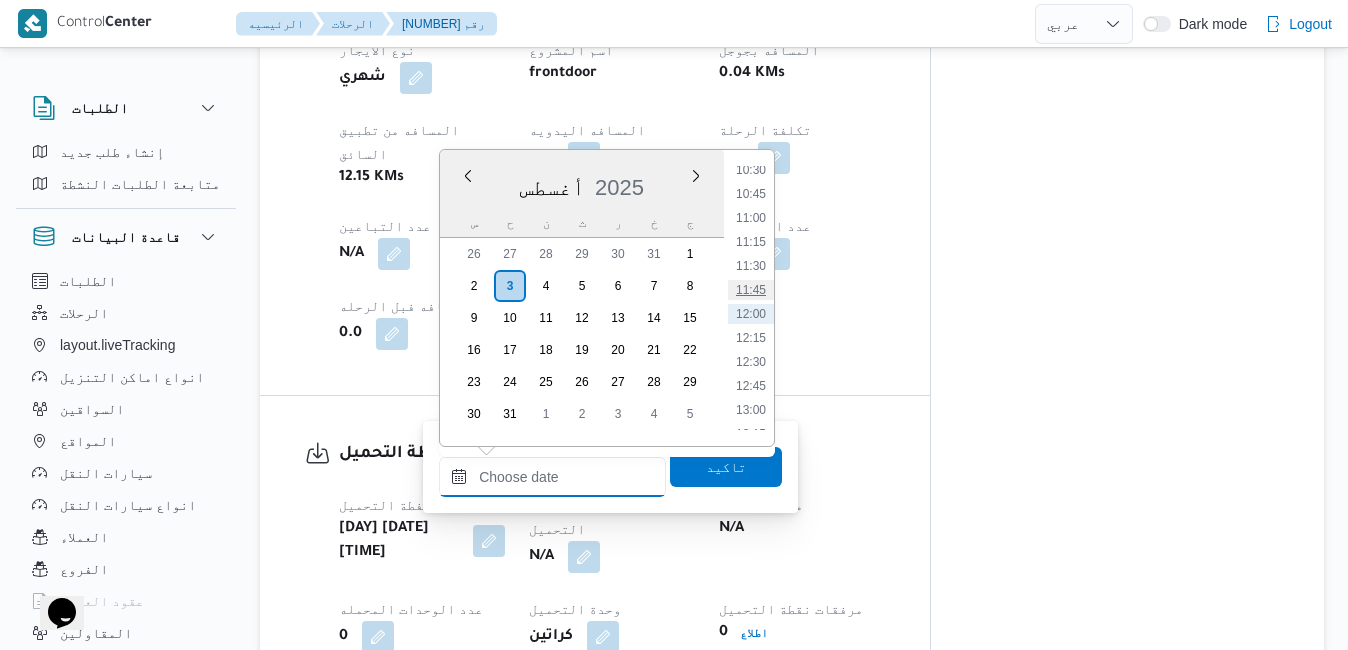 type on "[DATE] [TIME]" 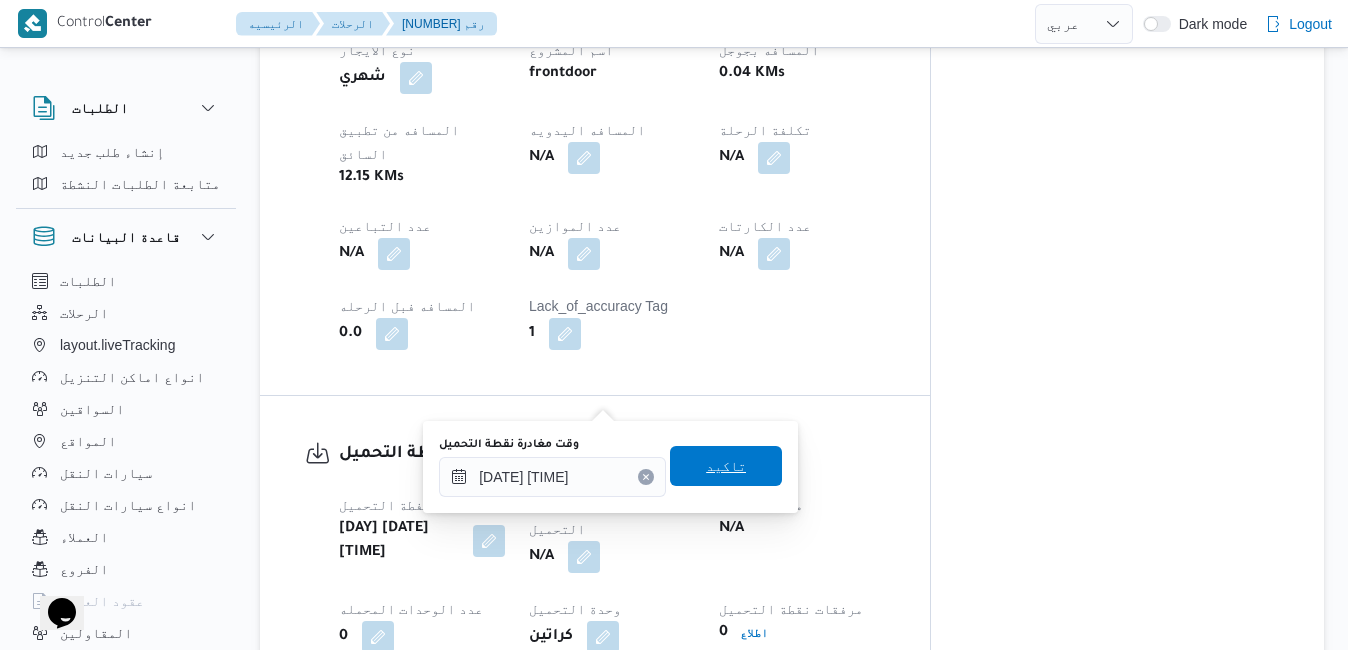 click on "تاكيد" at bounding box center [726, 466] 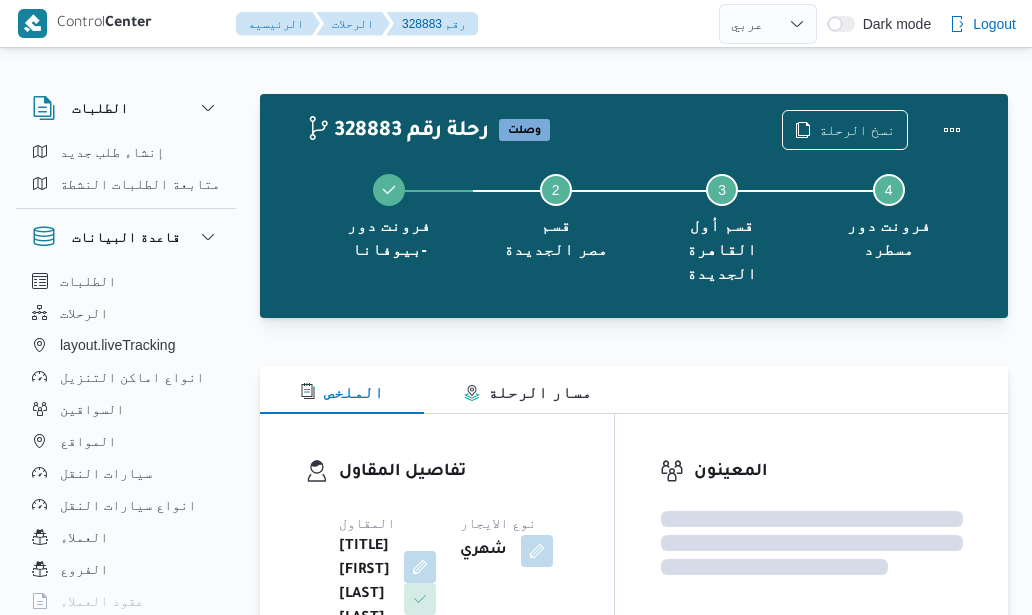 select on "ar" 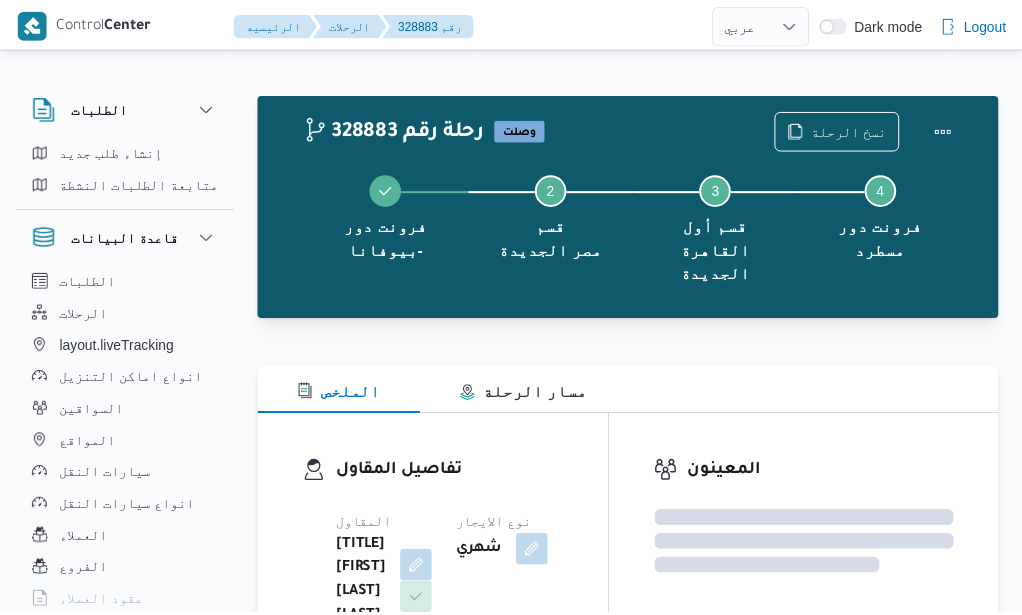 scroll, scrollTop: 0, scrollLeft: 0, axis: both 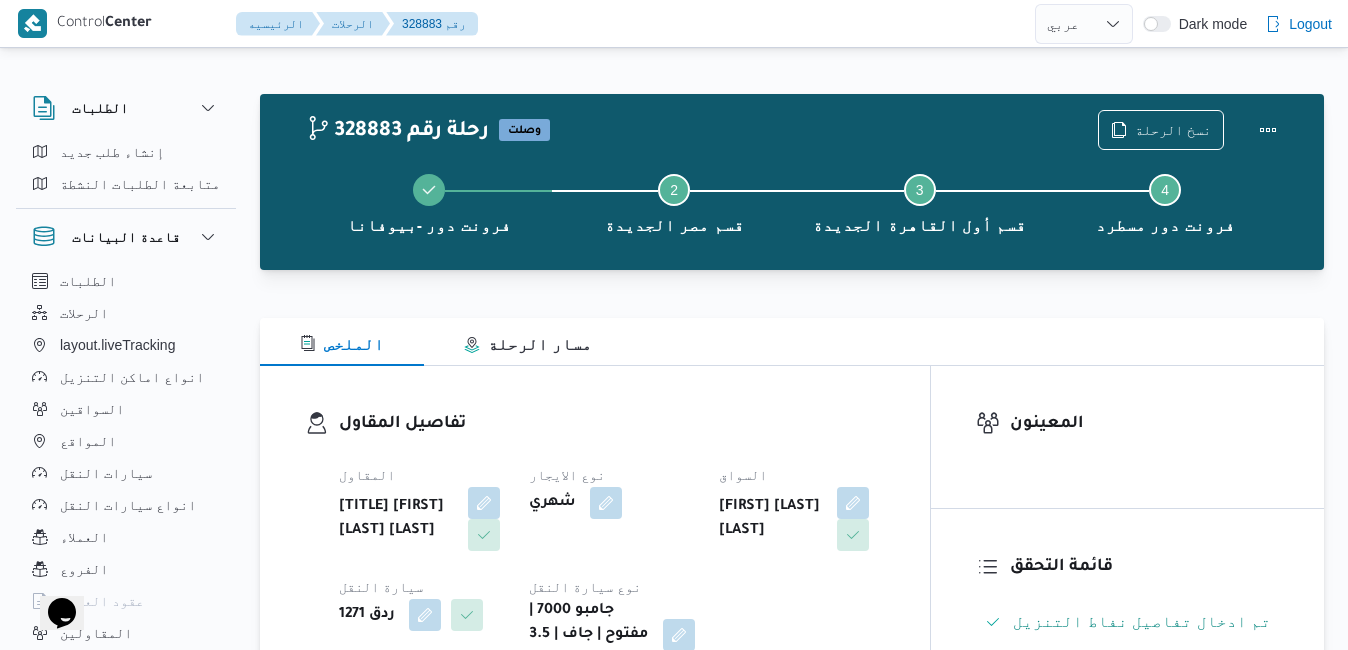 click on "الملخص مسار الرحلة" at bounding box center (792, 342) 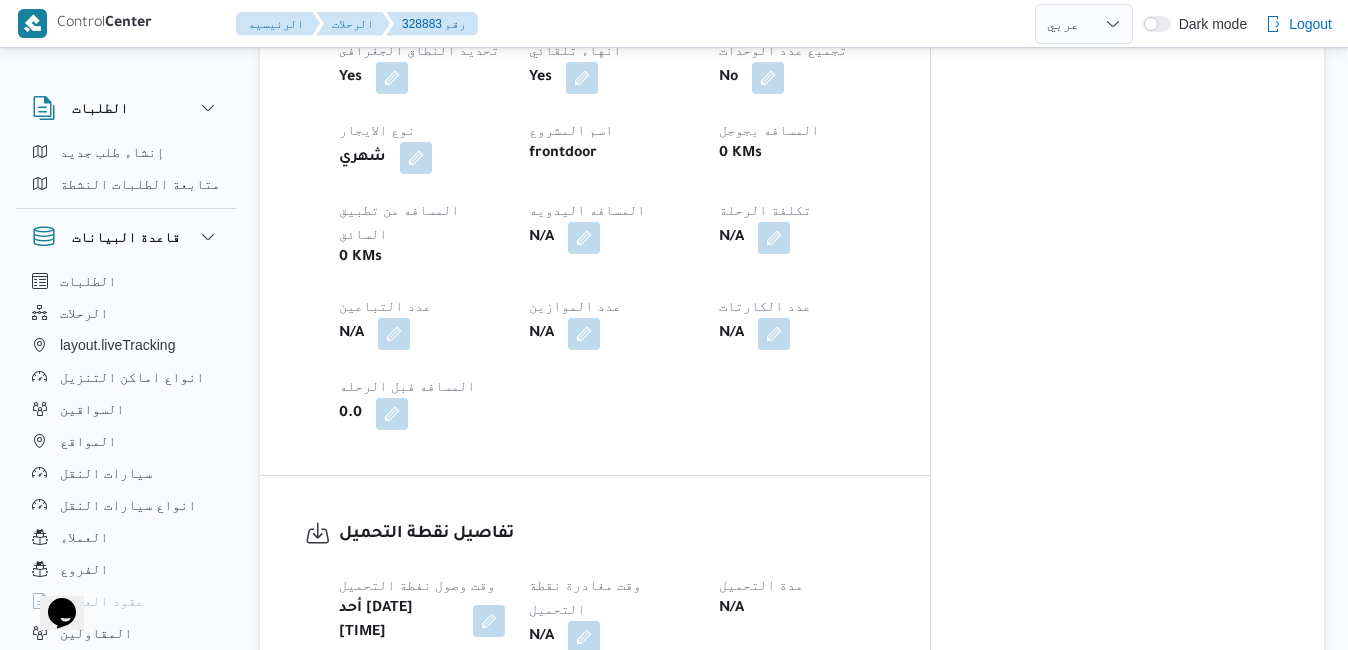 scroll, scrollTop: 1080, scrollLeft: 0, axis: vertical 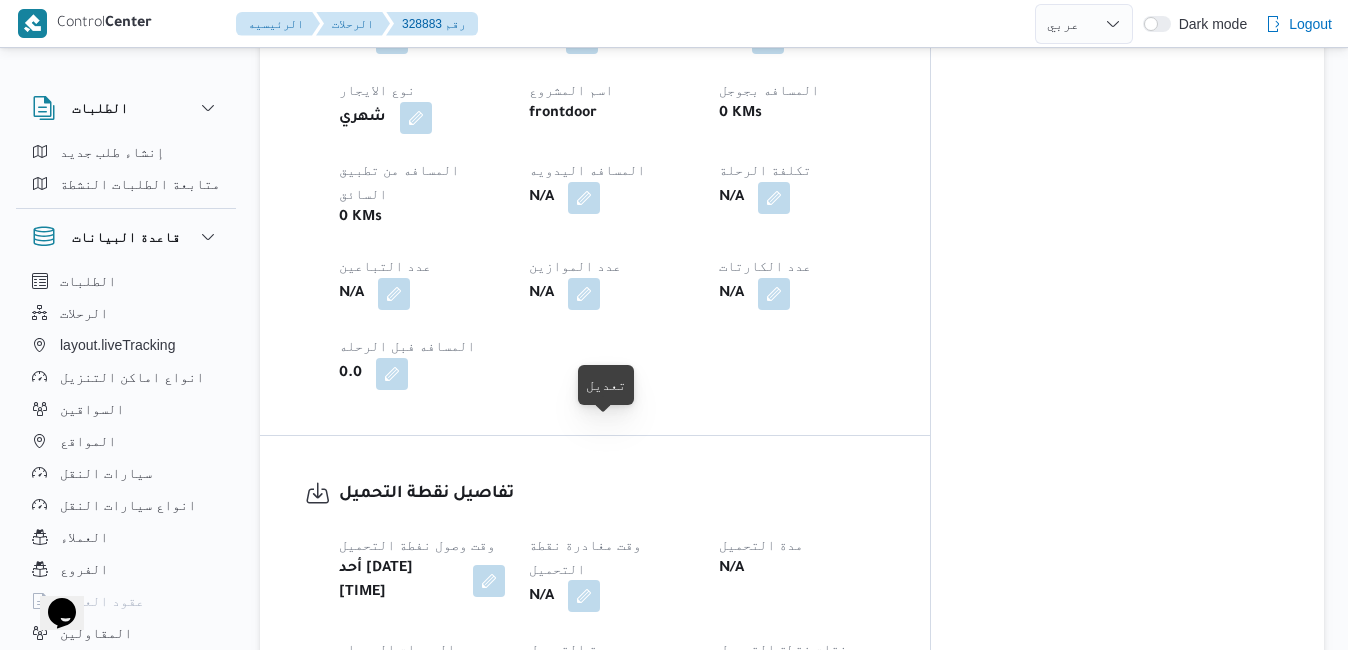 click at bounding box center [584, 596] 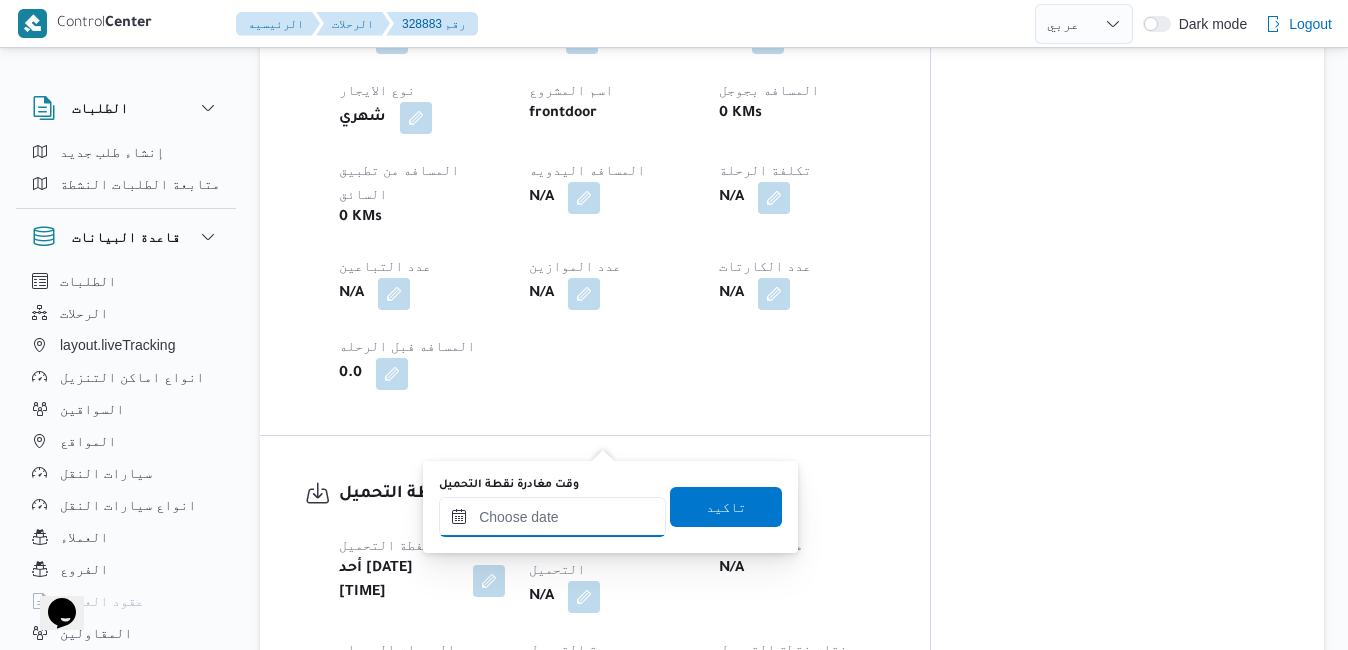 click on "وقت مغادرة نقطة التحميل" at bounding box center [552, 517] 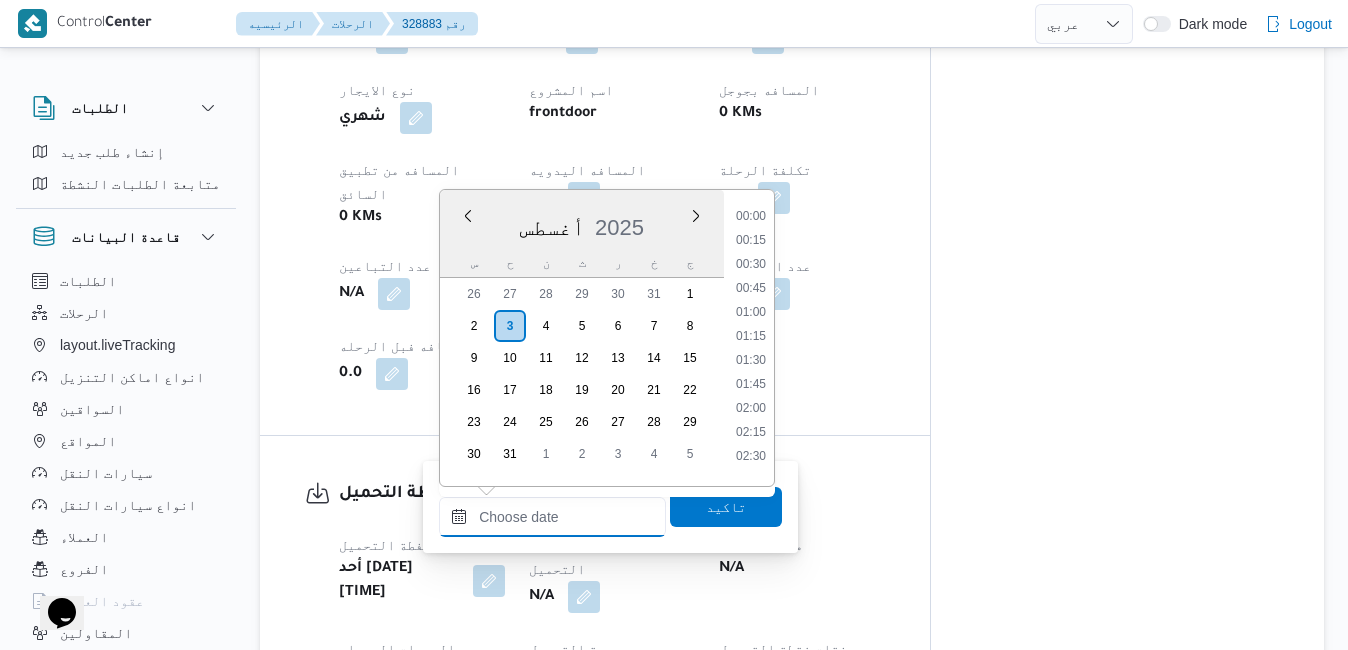 scroll, scrollTop: 1014, scrollLeft: 0, axis: vertical 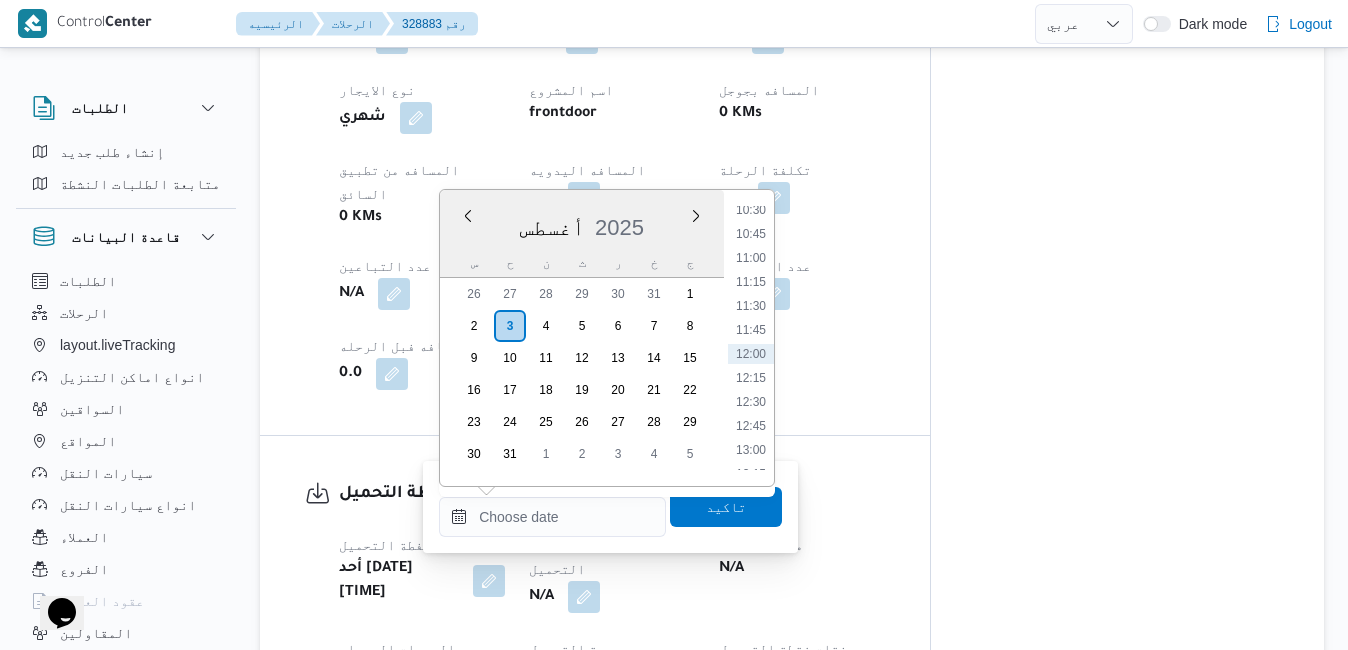click on "أغسطس 2025" at bounding box center (582, 223) 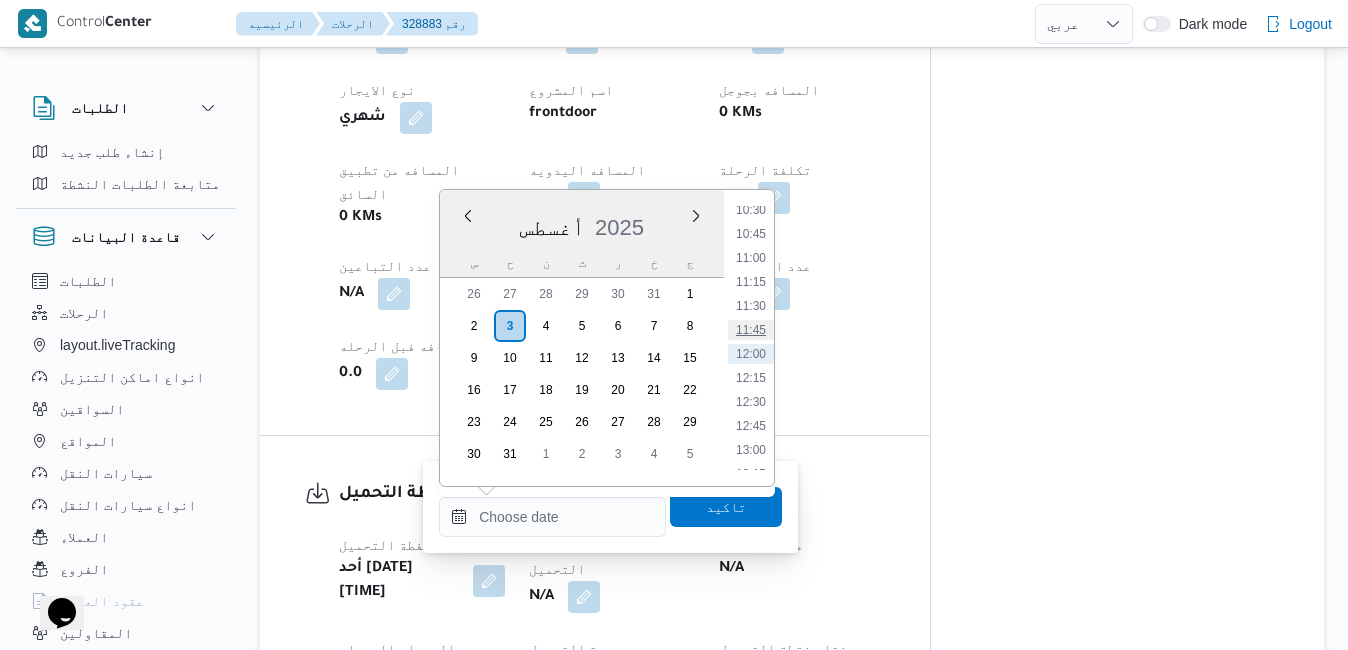 click on "11:45" at bounding box center (751, 330) 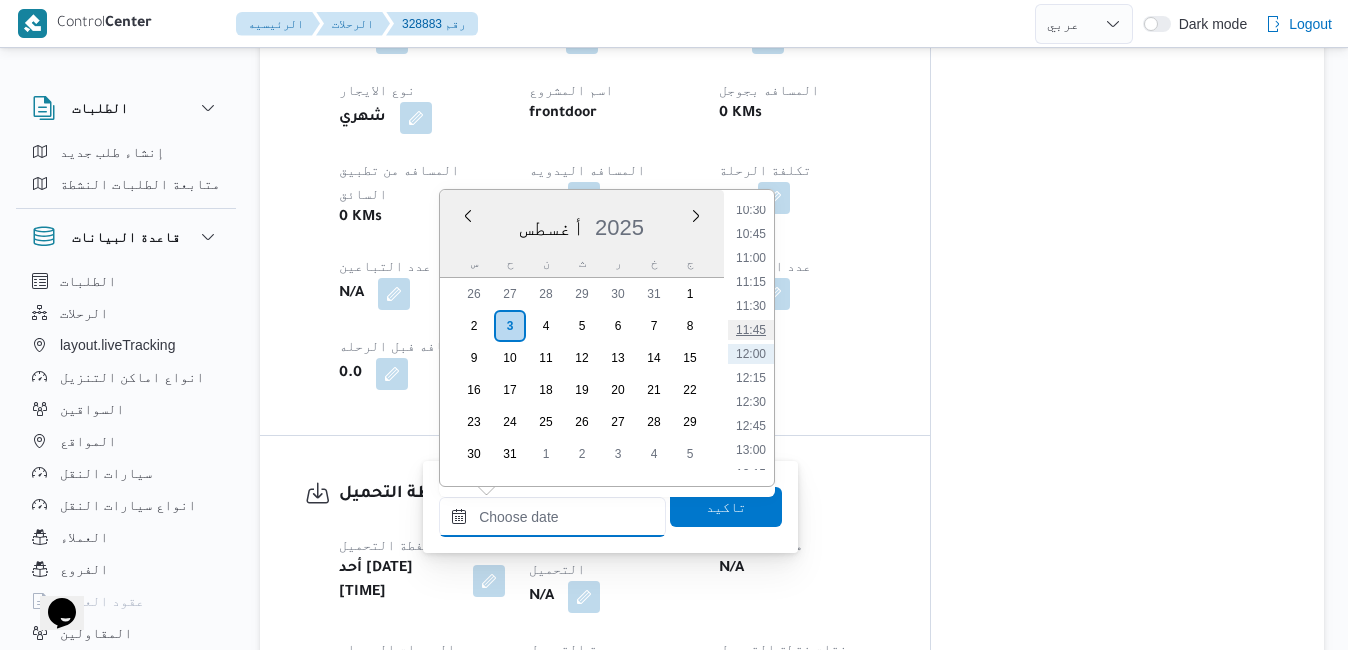 type on "٠٣/٠٨/٢٠٢٥ ١١:٤٥" 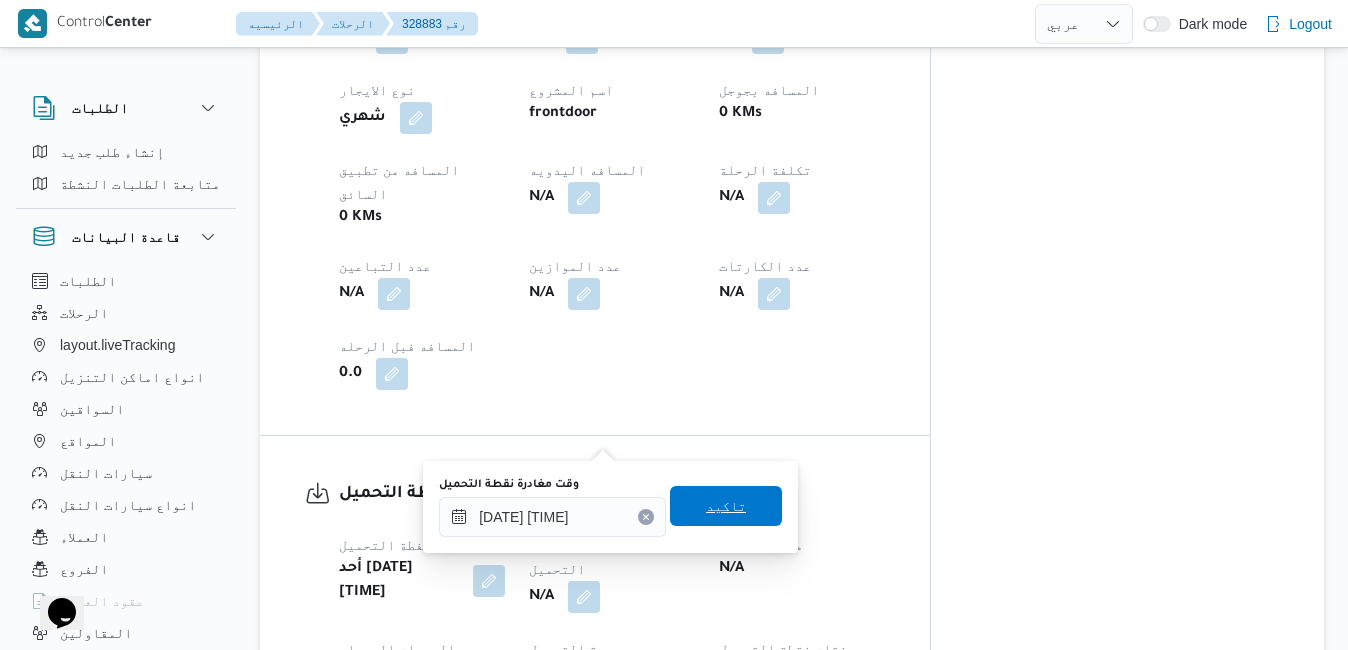 click on "تاكيد" at bounding box center [726, 506] 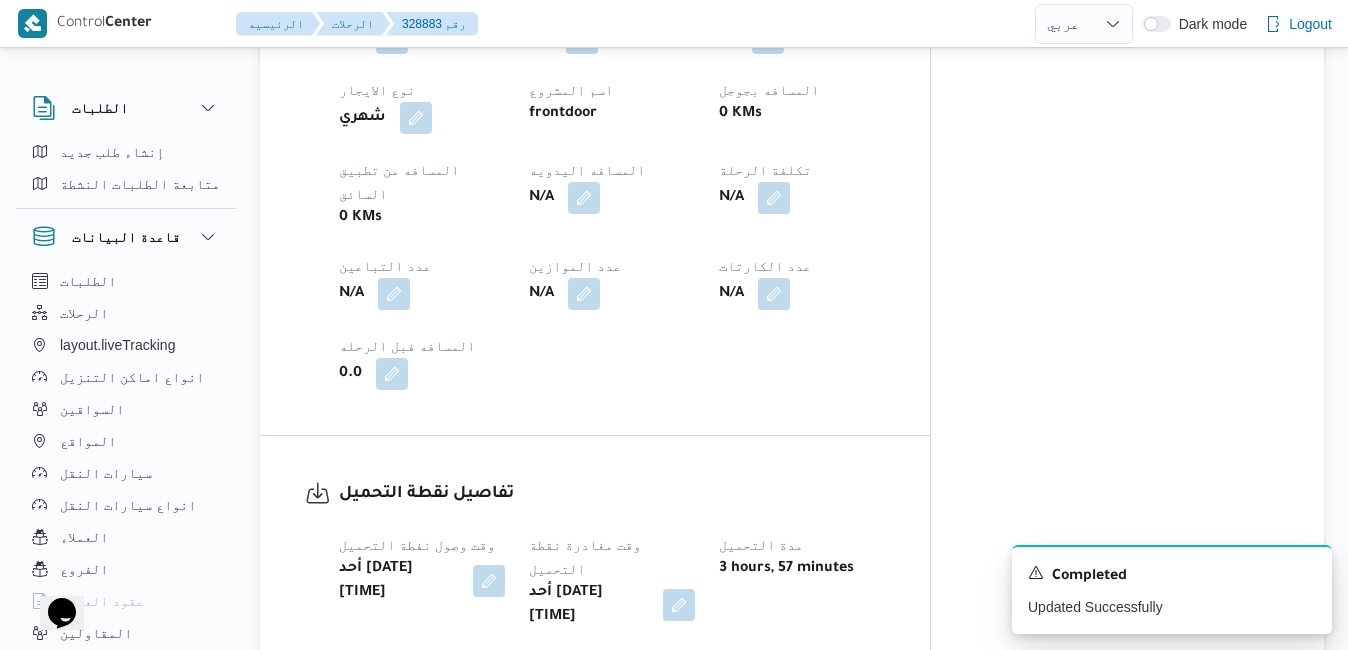 click on "تفاصيل نقطة التحميل وقت وصول نفطة التحميل أحد ٣ أغسطس ٢٠٢٥ ٠٧:٤٧ وقت مغادرة نقطة التحميل أحد ٣ أغسطس ٢٠٢٥ ١١:٤٥ مدة التحميل 3 hours, 57 minutes عدد الوحدات المحمله 0 وحدة التحميل كراتين مرفقات نقطة التحميل 0 اطلاع رقم الاذن N/A" at bounding box center [595, 635] 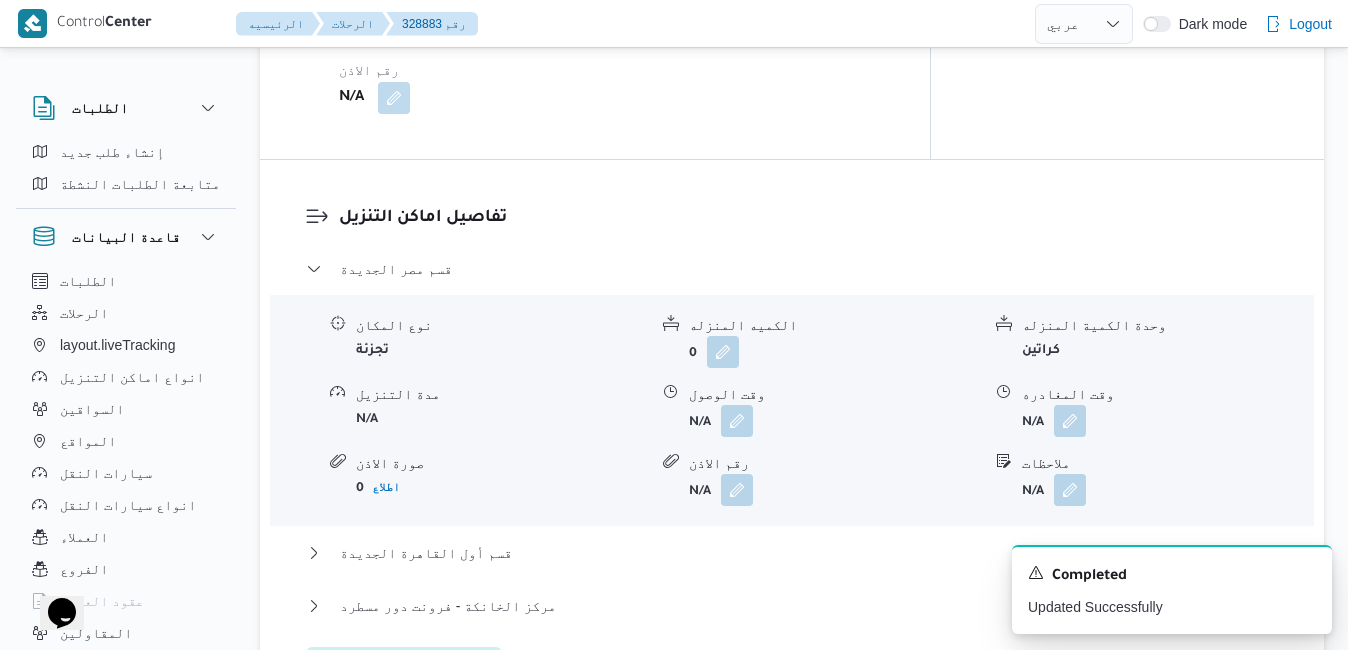 scroll, scrollTop: 1760, scrollLeft: 0, axis: vertical 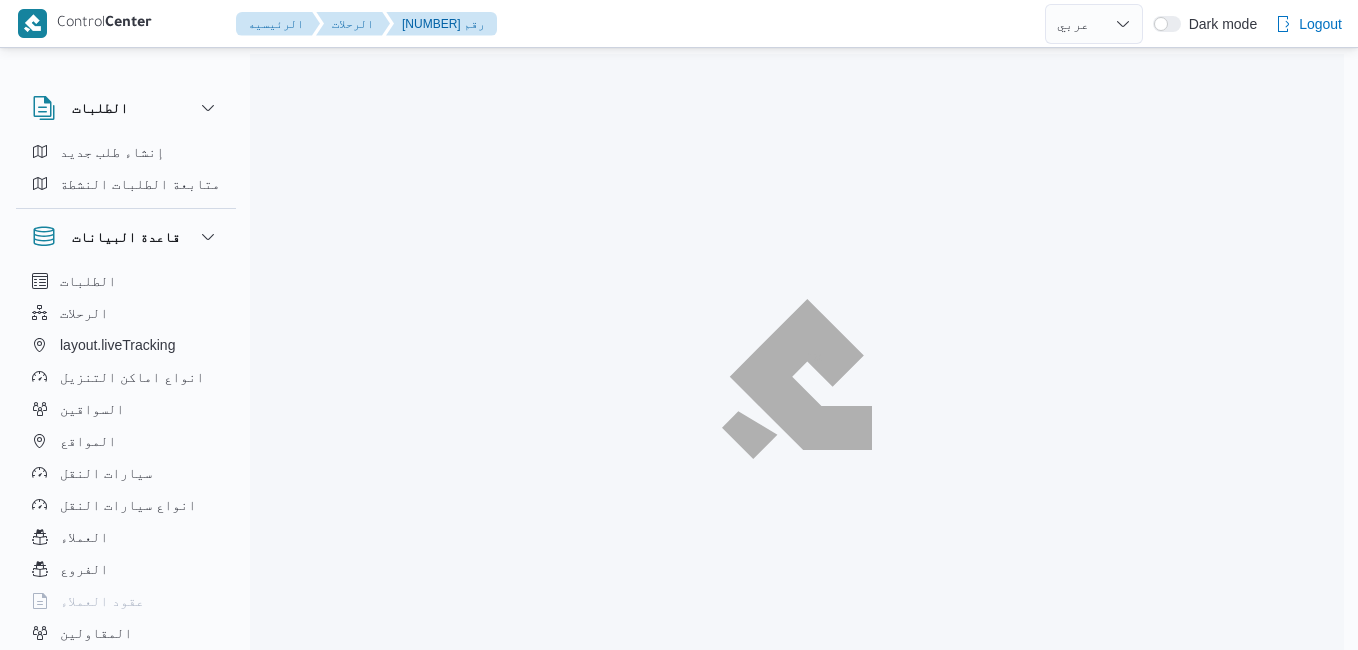 select on "ar" 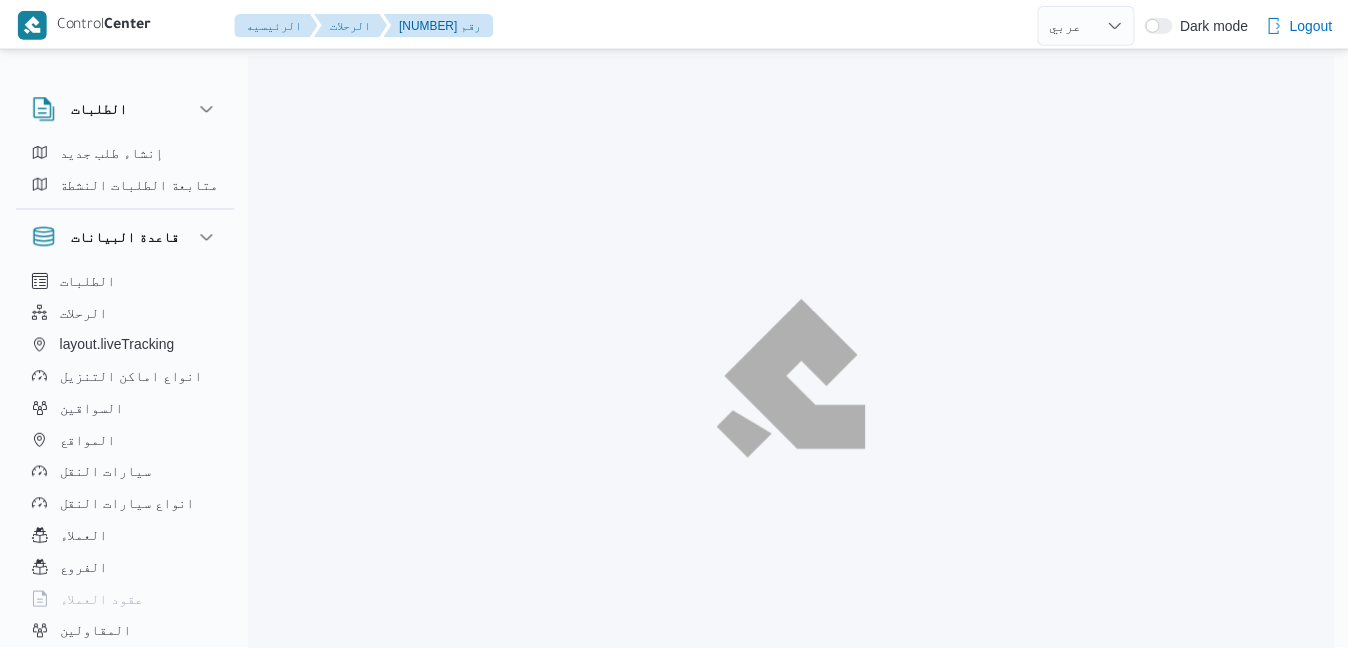 scroll, scrollTop: 0, scrollLeft: 0, axis: both 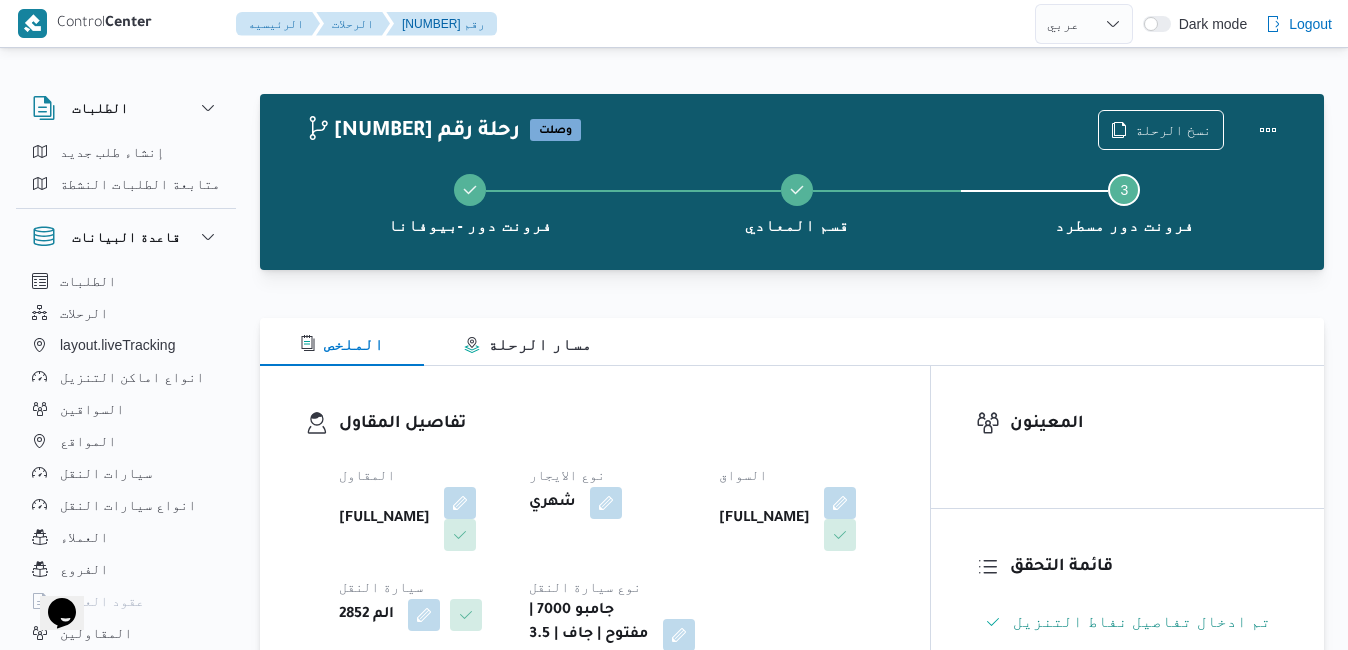 click on "تفاصيل المقاول المقاول السيد احمد السيد ابراهيم نوع الايجار شهري السواق جمال صابر السيد محمد عبدالرحمن سيارة النقل الم 2852 نوع سيارة النقل جامبو 7000 | مفتوح | جاف | 3.5 طن" at bounding box center (595, 541) 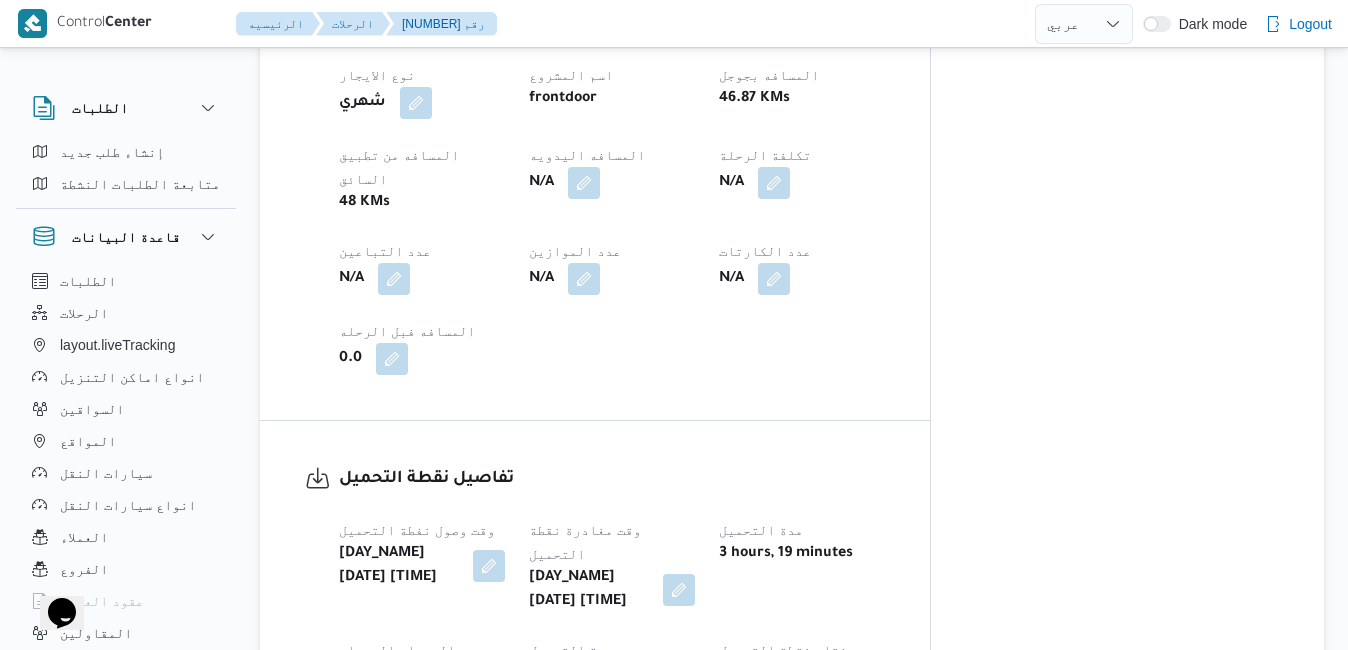 scroll, scrollTop: 1120, scrollLeft: 0, axis: vertical 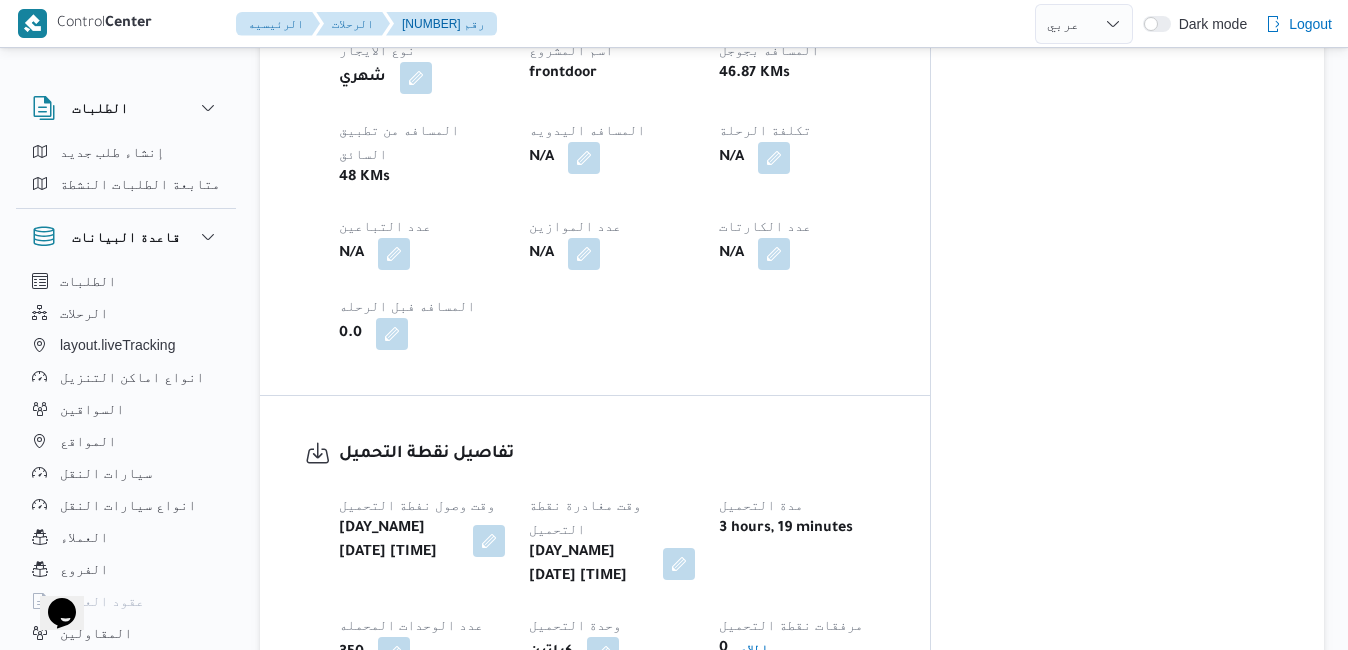 click at bounding box center [679, 564] 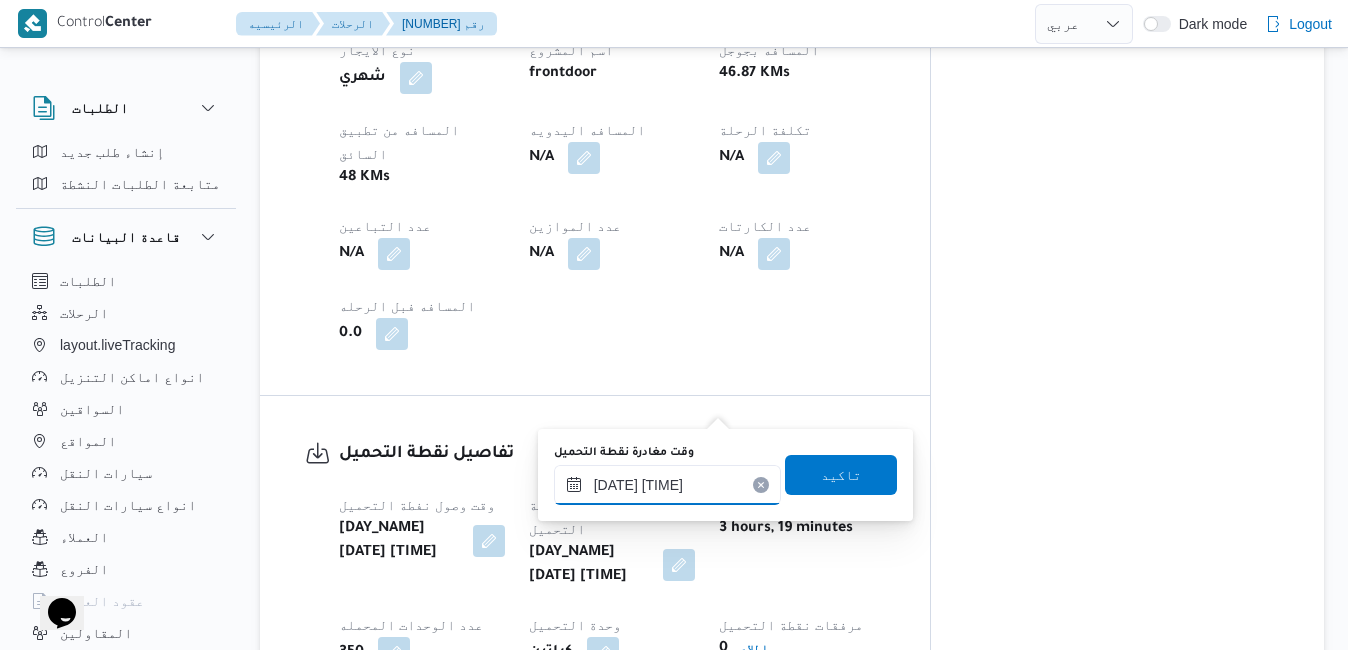 click on "٠٣/٠٨/٢٠٢٥ ١١:١٢" at bounding box center (667, 485) 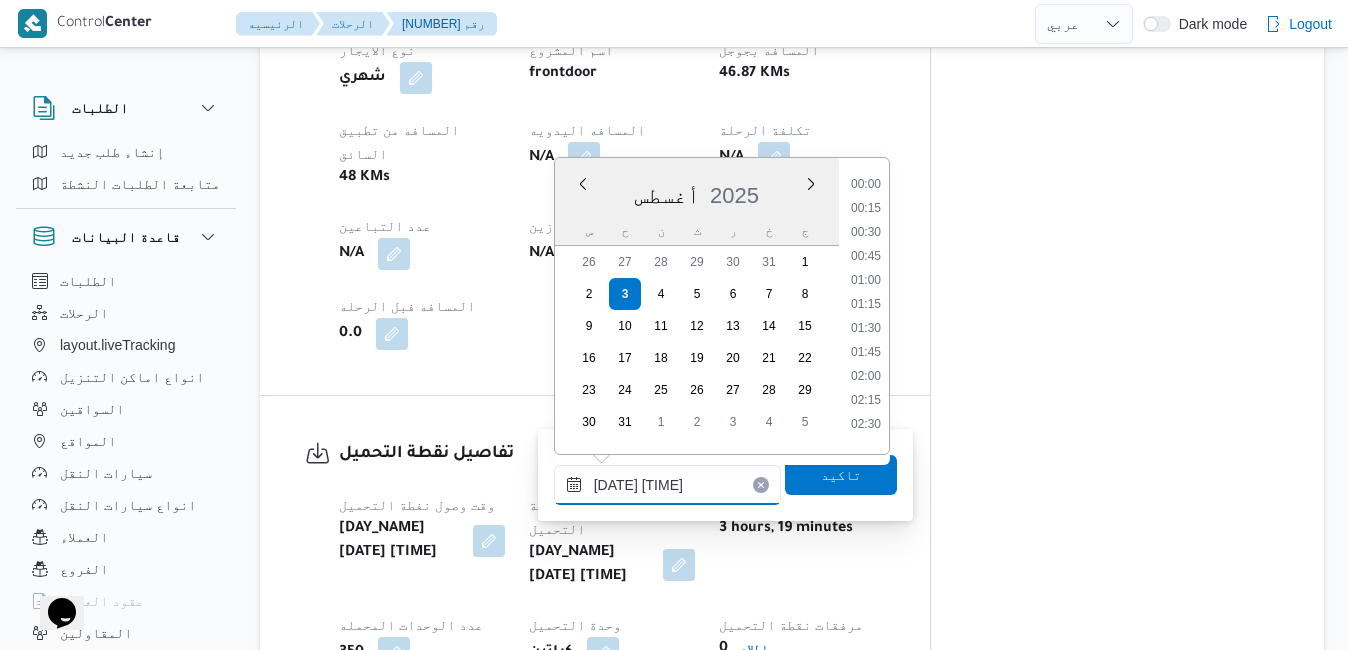 scroll, scrollTop: 918, scrollLeft: 0, axis: vertical 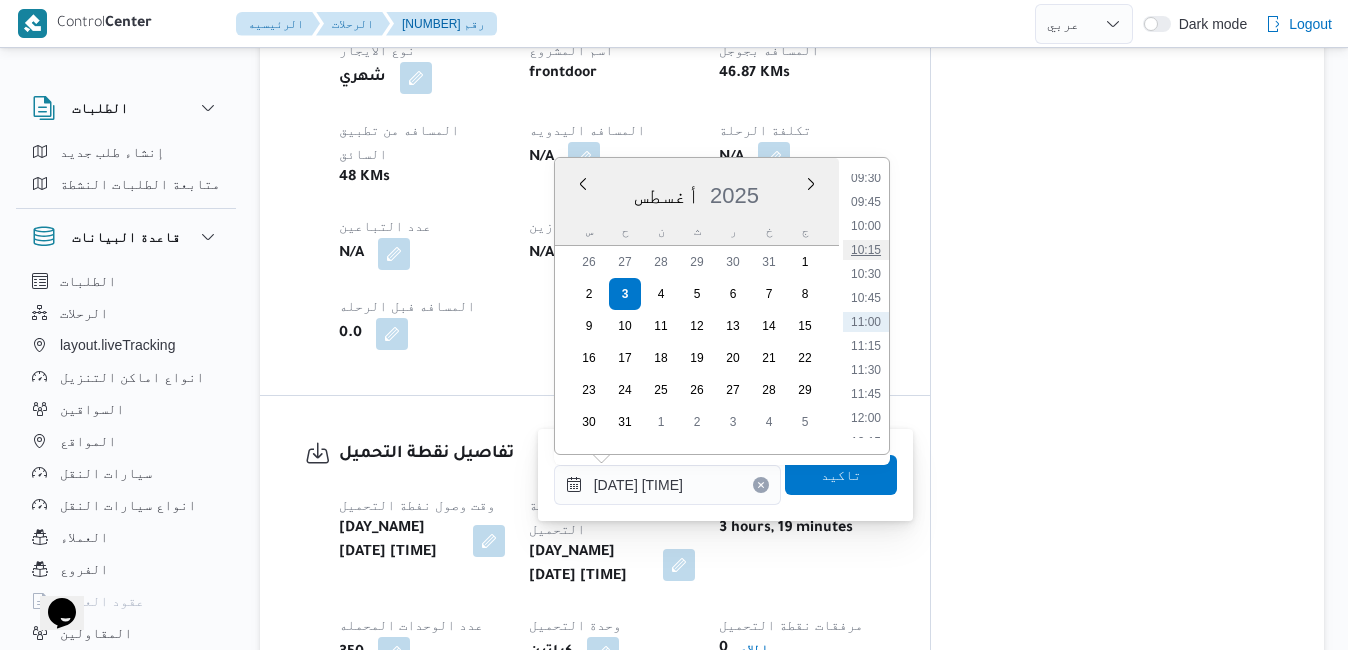 click on "10:15" at bounding box center [866, 250] 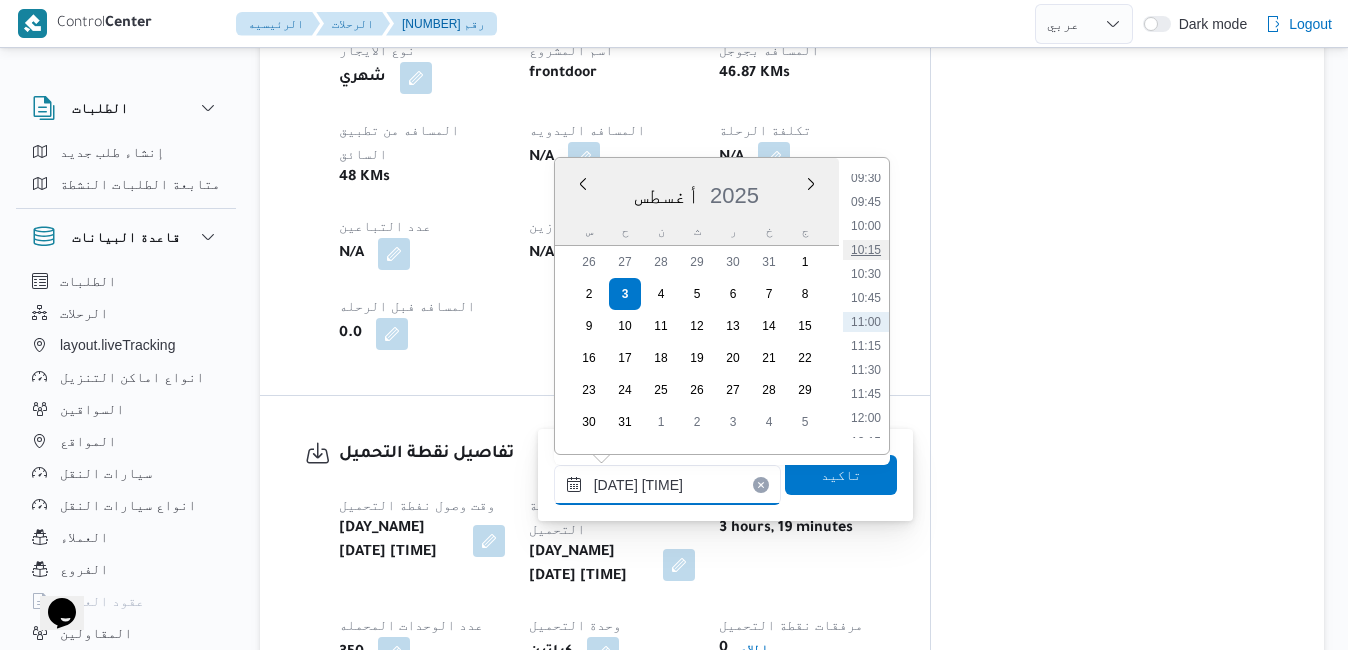 type on "[DATE] [TIME]" 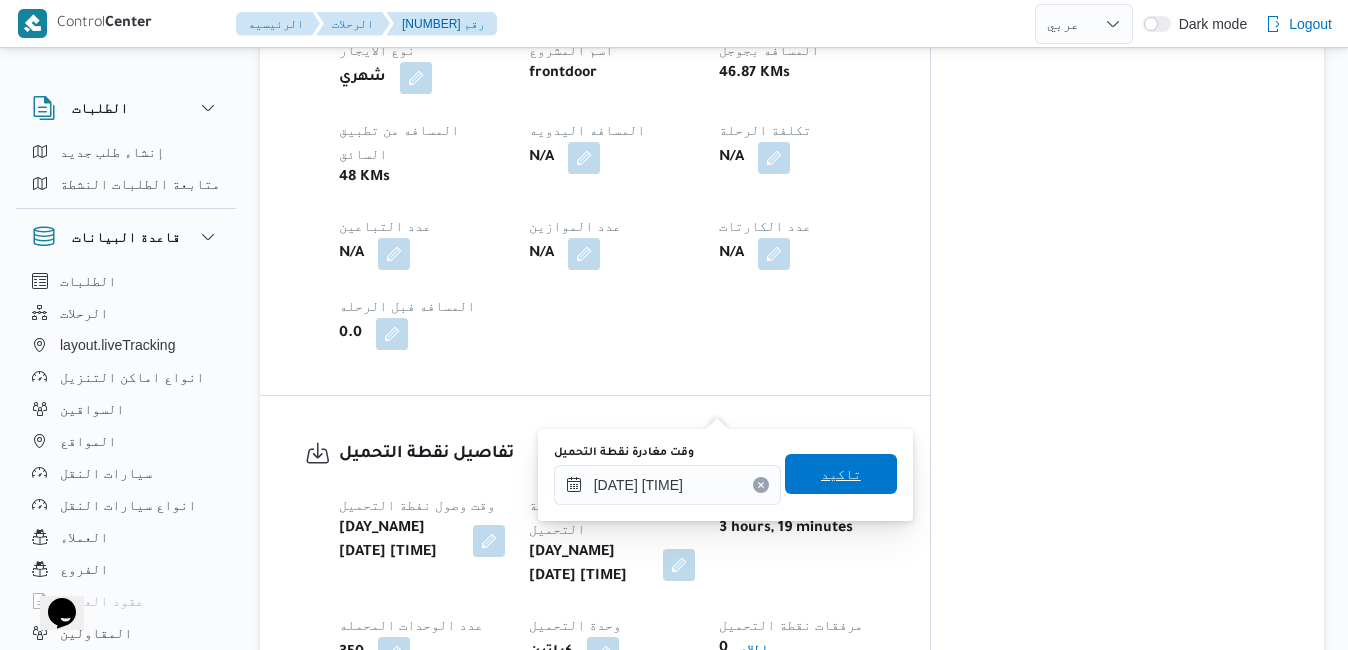 click on "تاكيد" at bounding box center (841, 474) 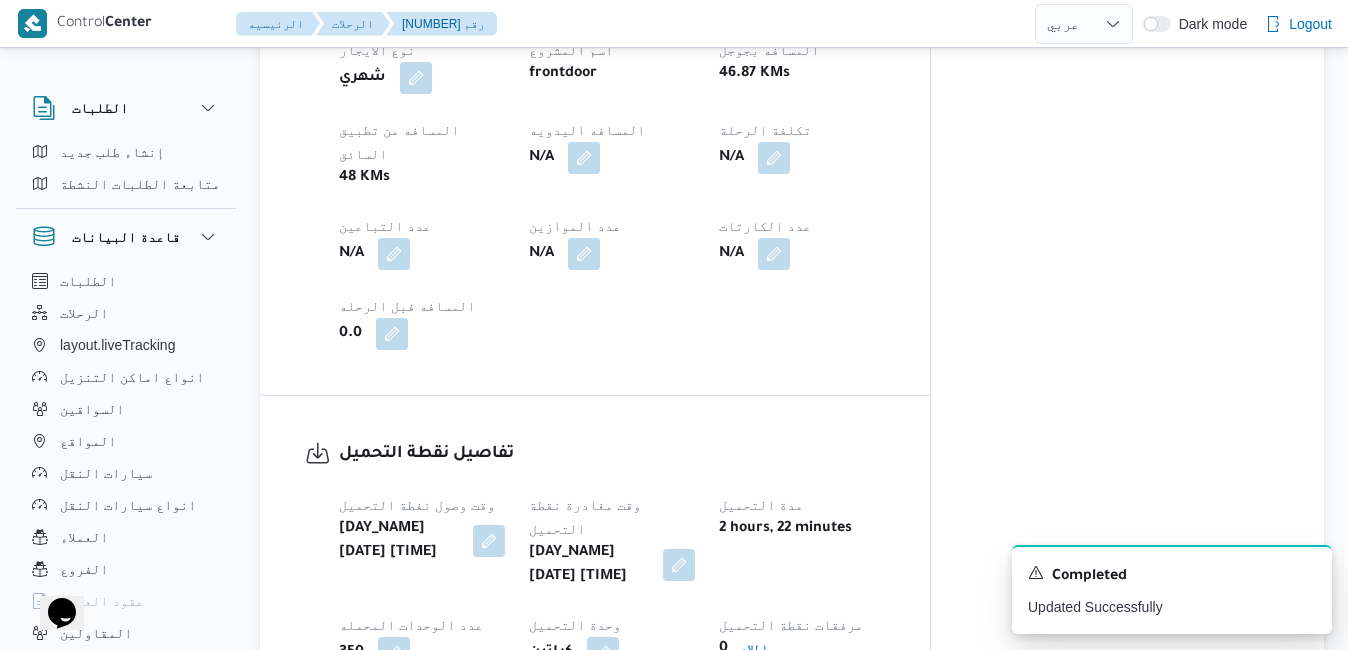 click on "وقت وصول نفطة التحميل أحد ٣ أغسطس ٢٠٢٥ ٠٧:٥٢ وقت مغادرة نقطة التحميل أحد ٣ أغسطس ٢٠٢٥ ١٠:١٥ مدة التحميل 2 hours, 22 minutes عدد الوحدات المحمله 350 وحدة التحميل كراتين مرفقات نقطة التحميل 0 اطلاع رقم الاذن N/A" at bounding box center (612, 621) 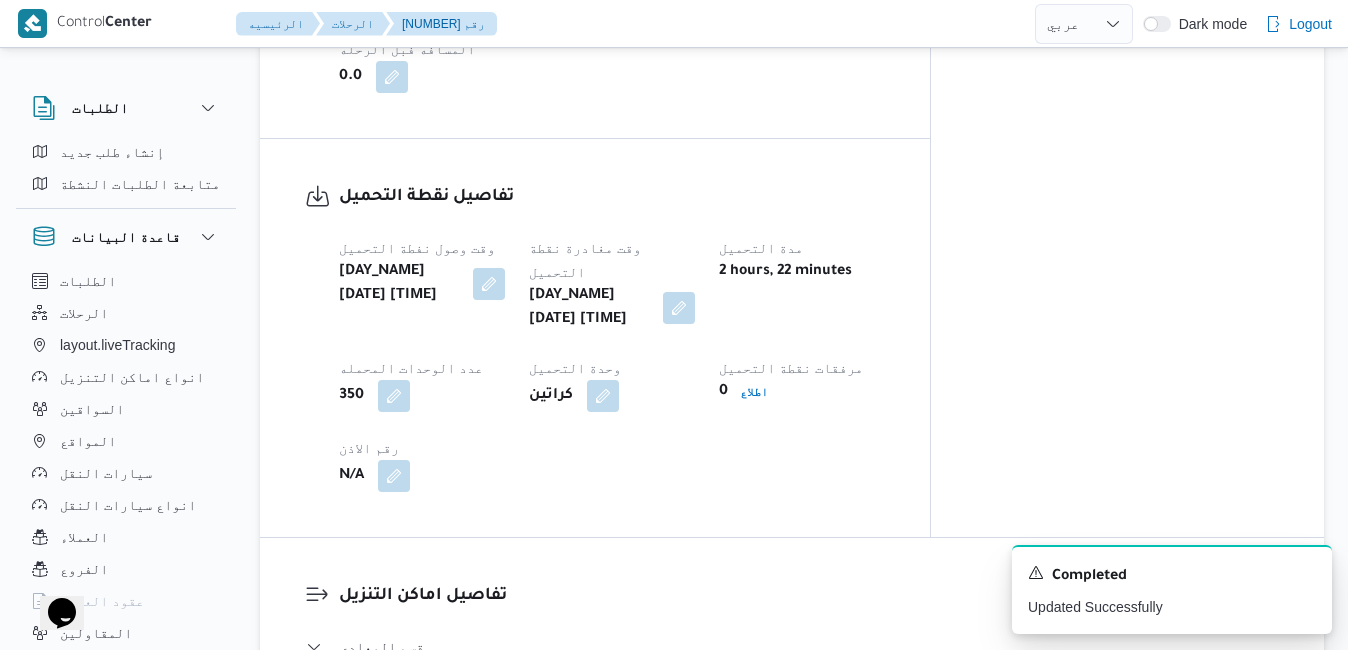scroll, scrollTop: 1600, scrollLeft: 0, axis: vertical 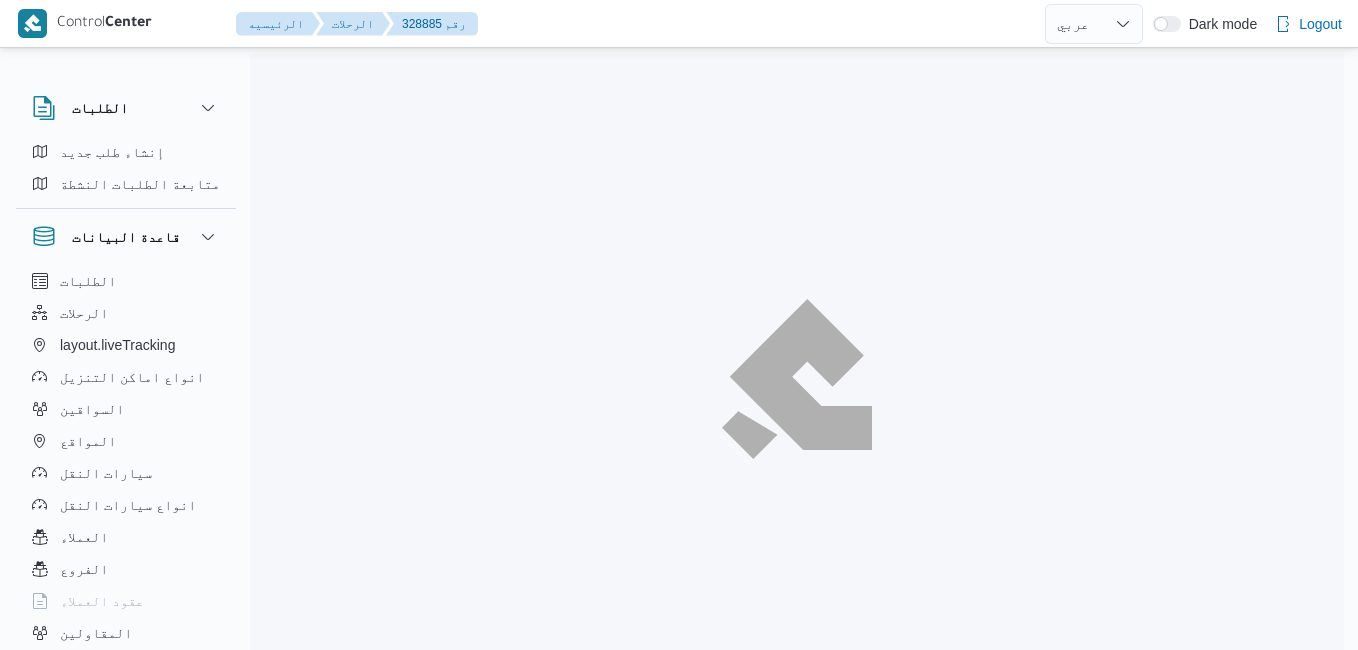 select on "ar" 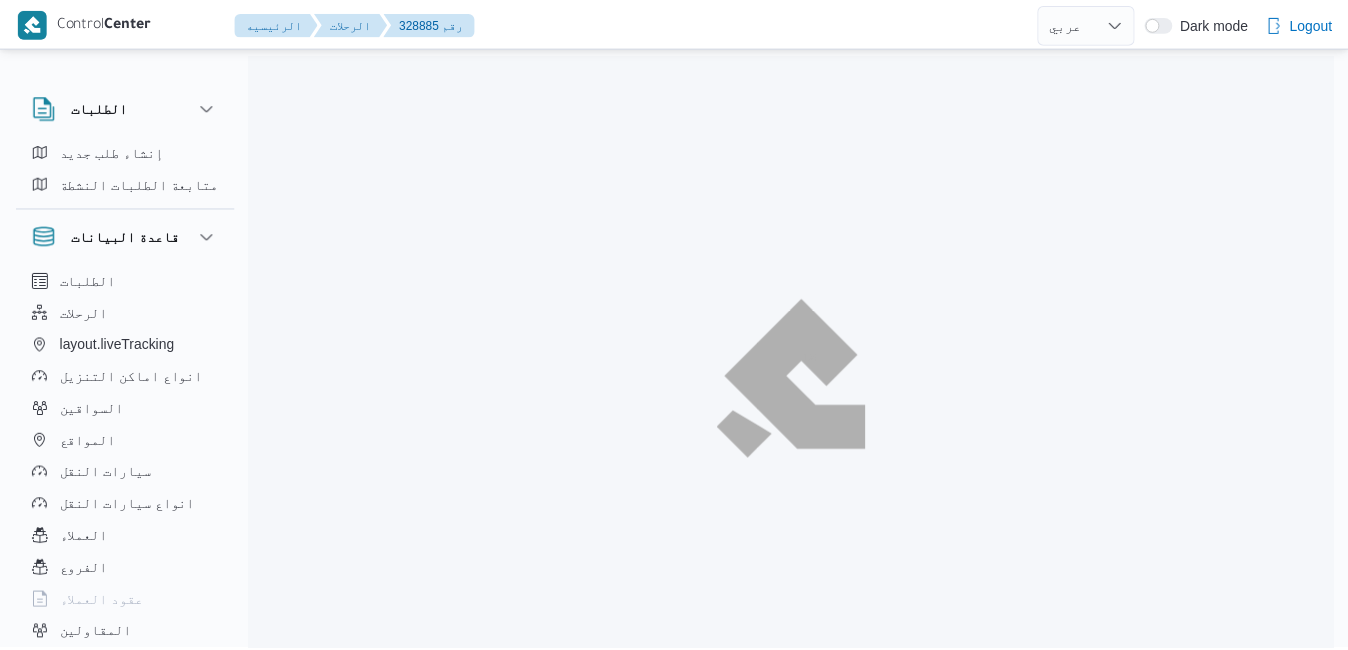 scroll, scrollTop: 0, scrollLeft: 0, axis: both 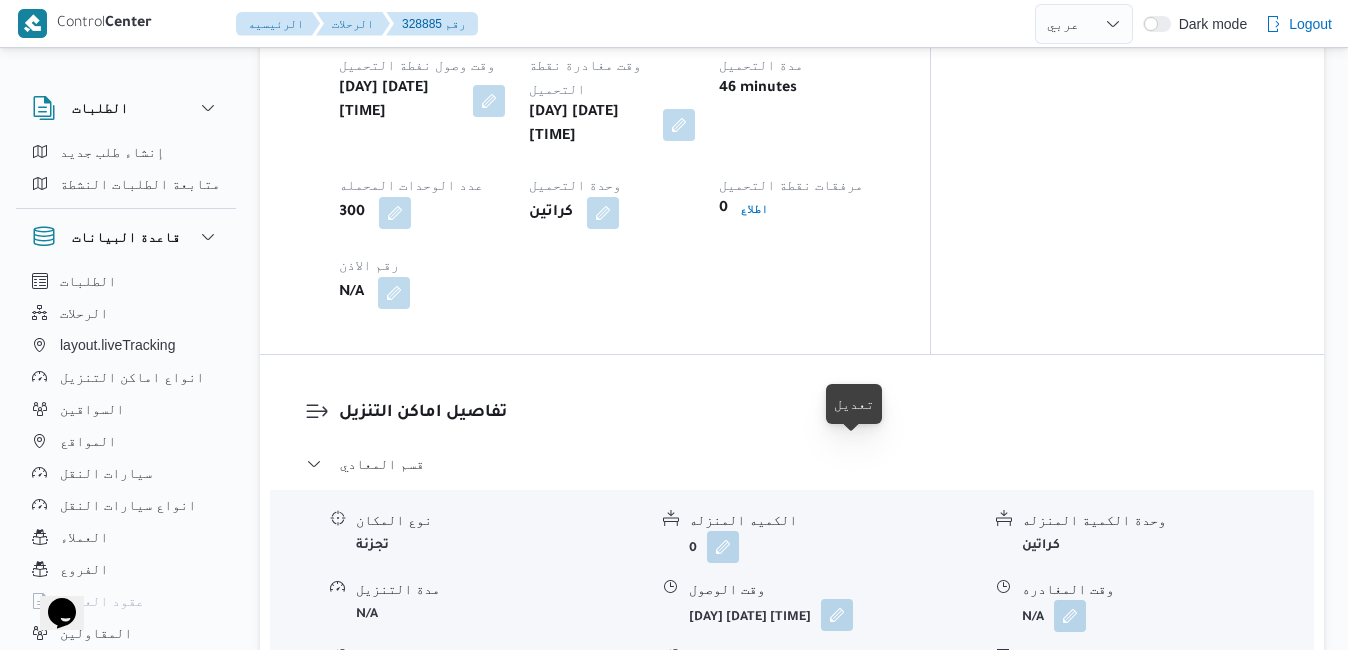 click at bounding box center [837, 615] 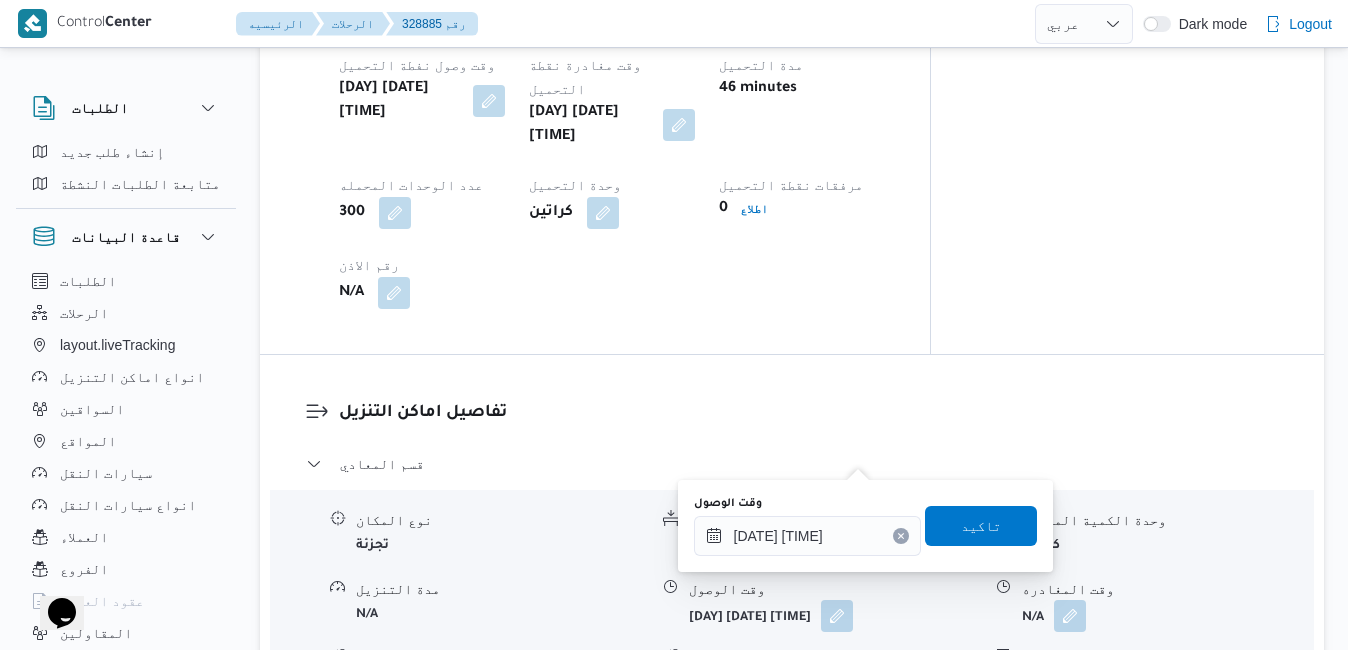 click 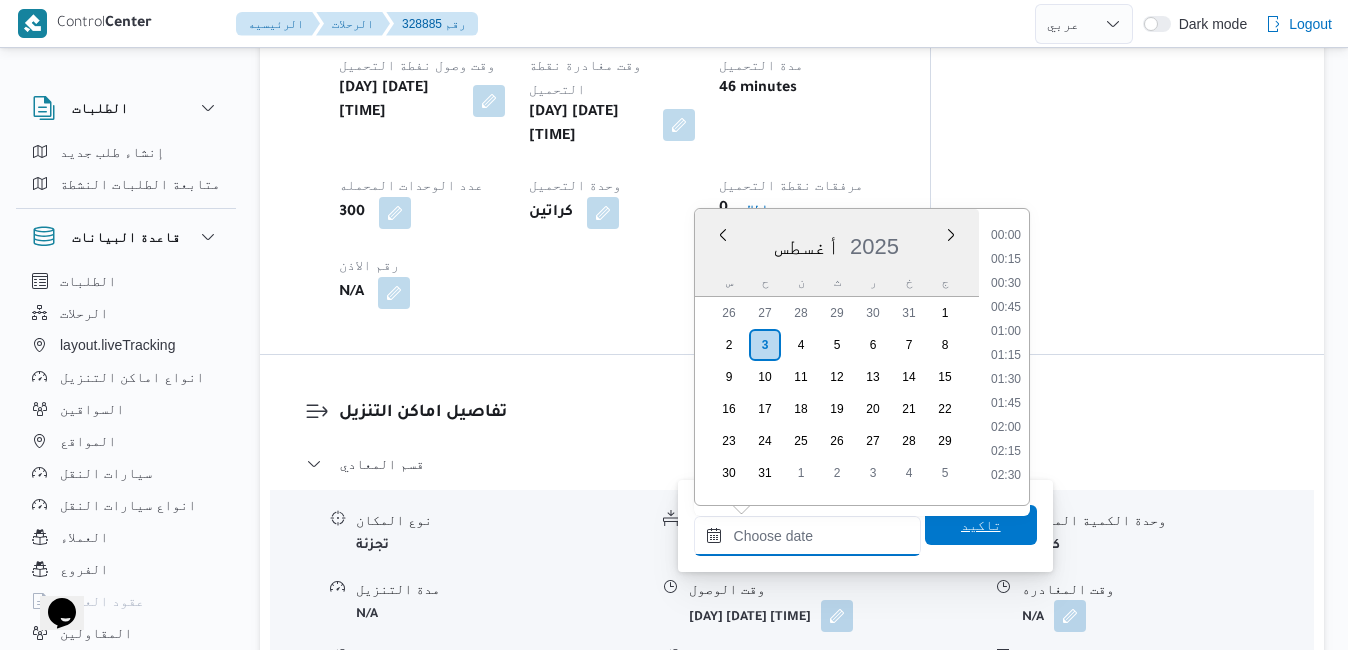 scroll, scrollTop: 1014, scrollLeft: 0, axis: vertical 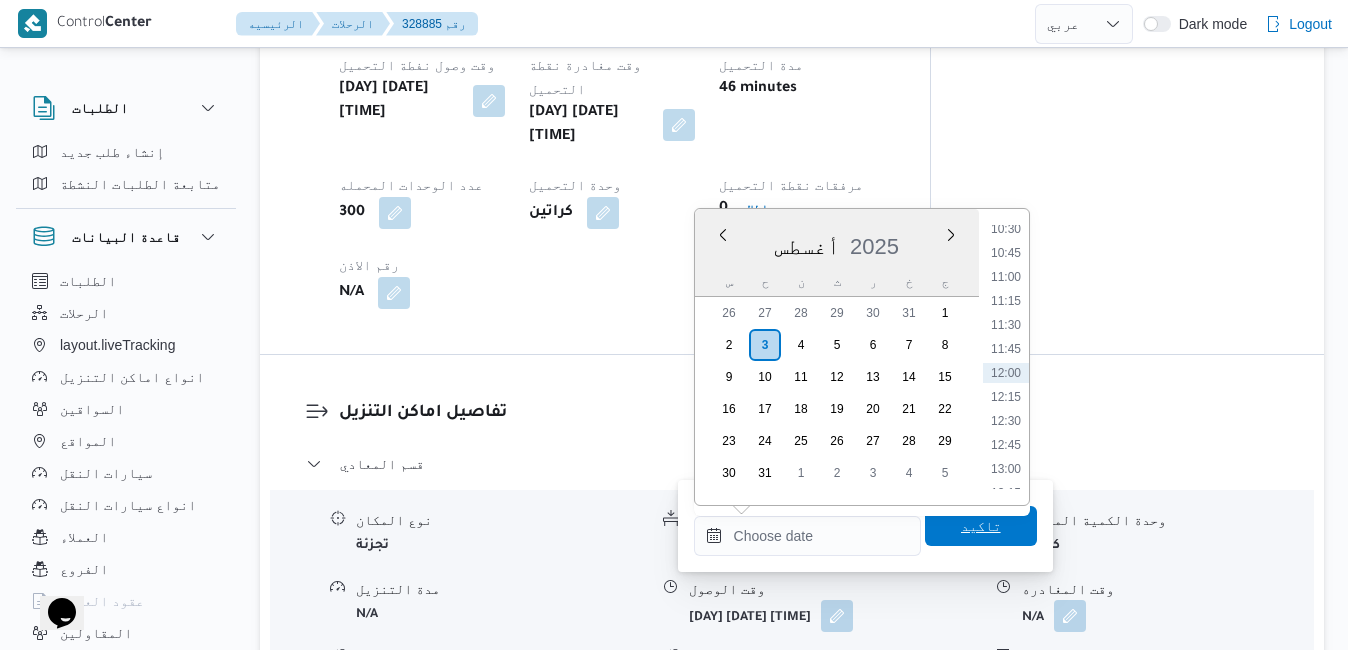 click on "تاكيد" at bounding box center [981, 526] 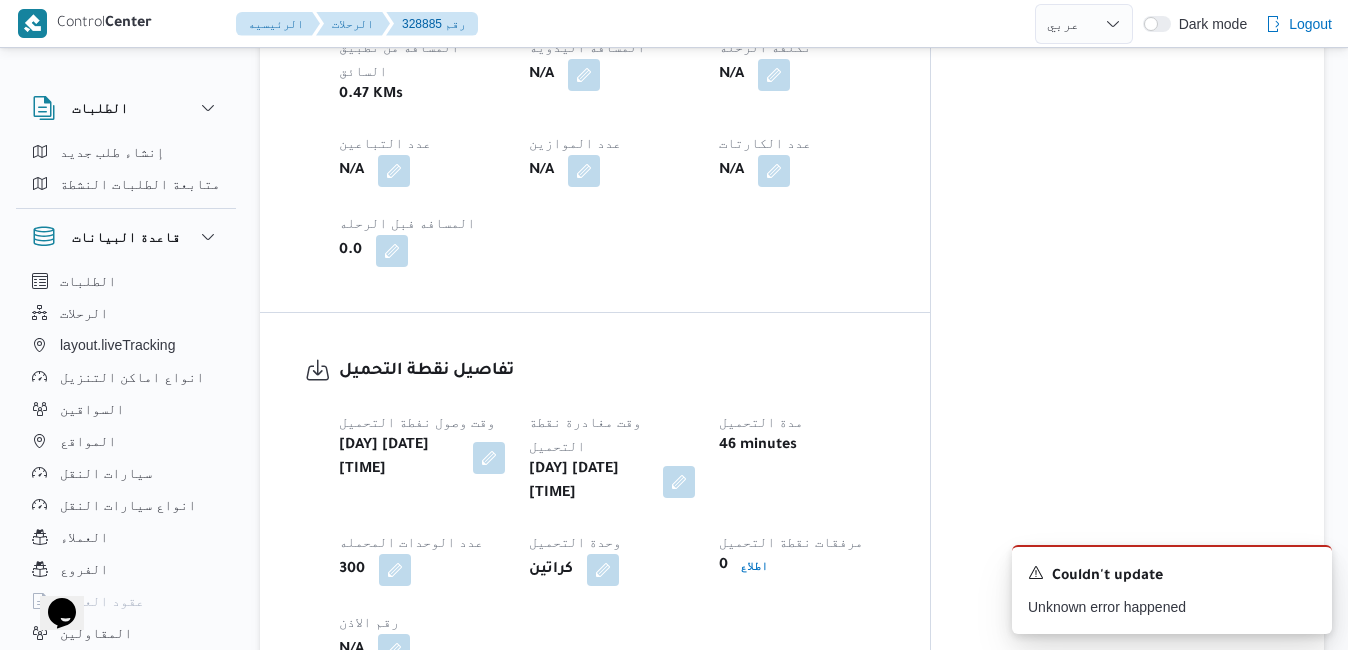 scroll, scrollTop: 1120, scrollLeft: 0, axis: vertical 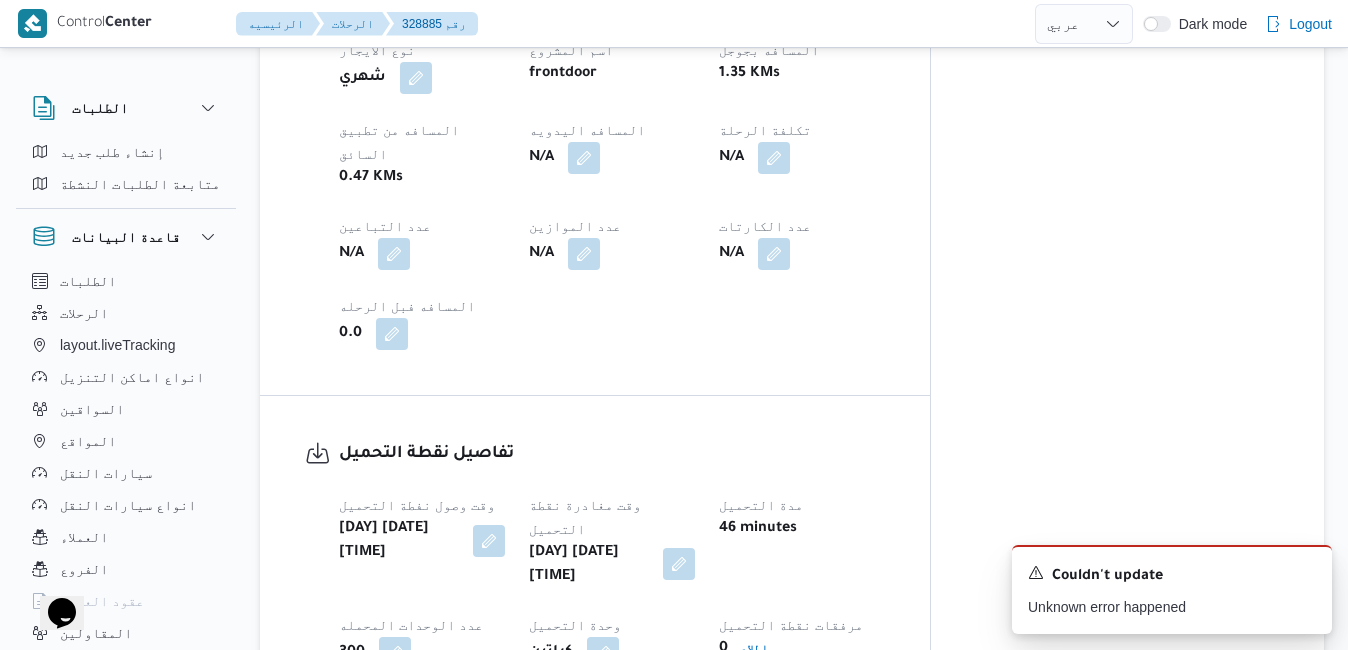 click at bounding box center [679, 564] 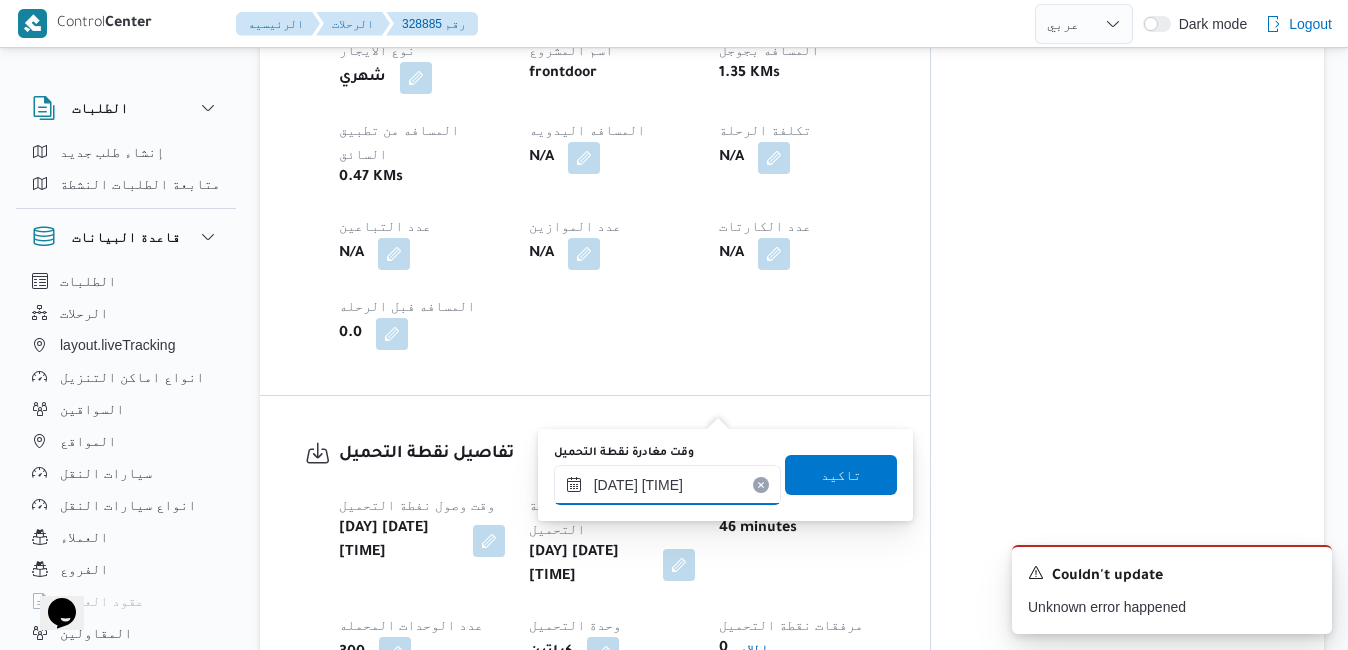 click on "٠٣/٠٨/٢٠٢٥ ٠٩:٤٦" at bounding box center [667, 485] 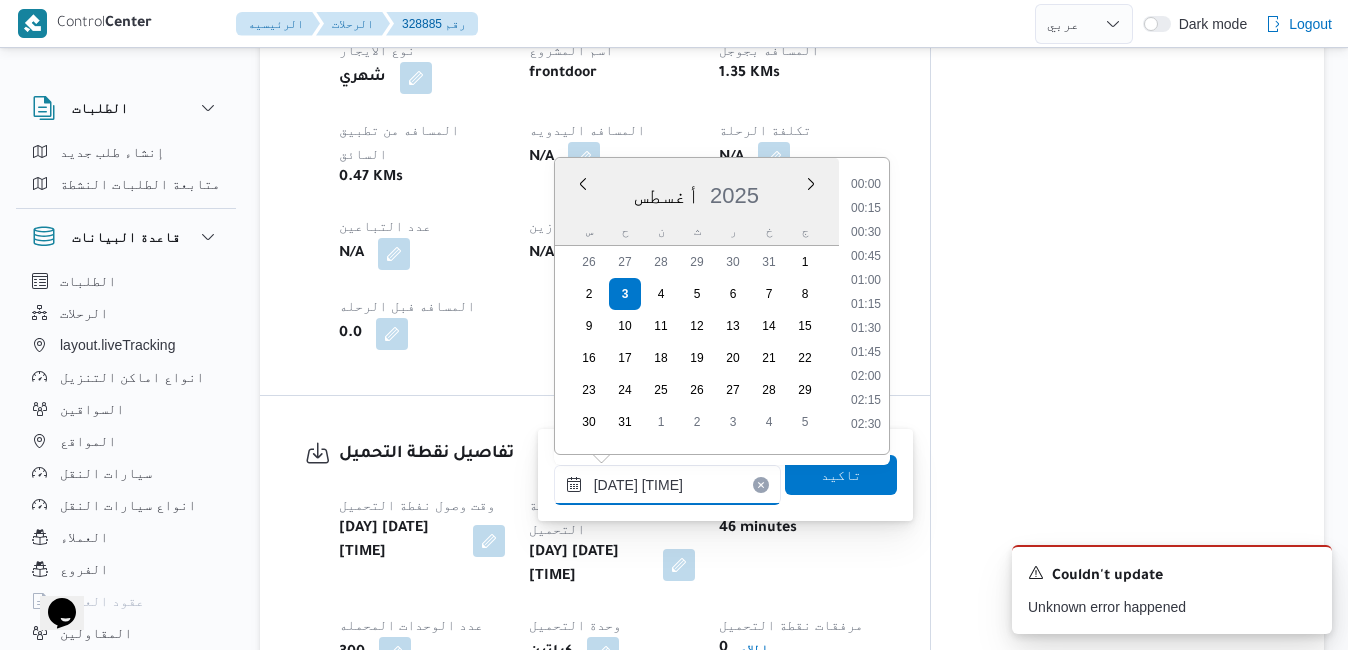 scroll, scrollTop: 798, scrollLeft: 0, axis: vertical 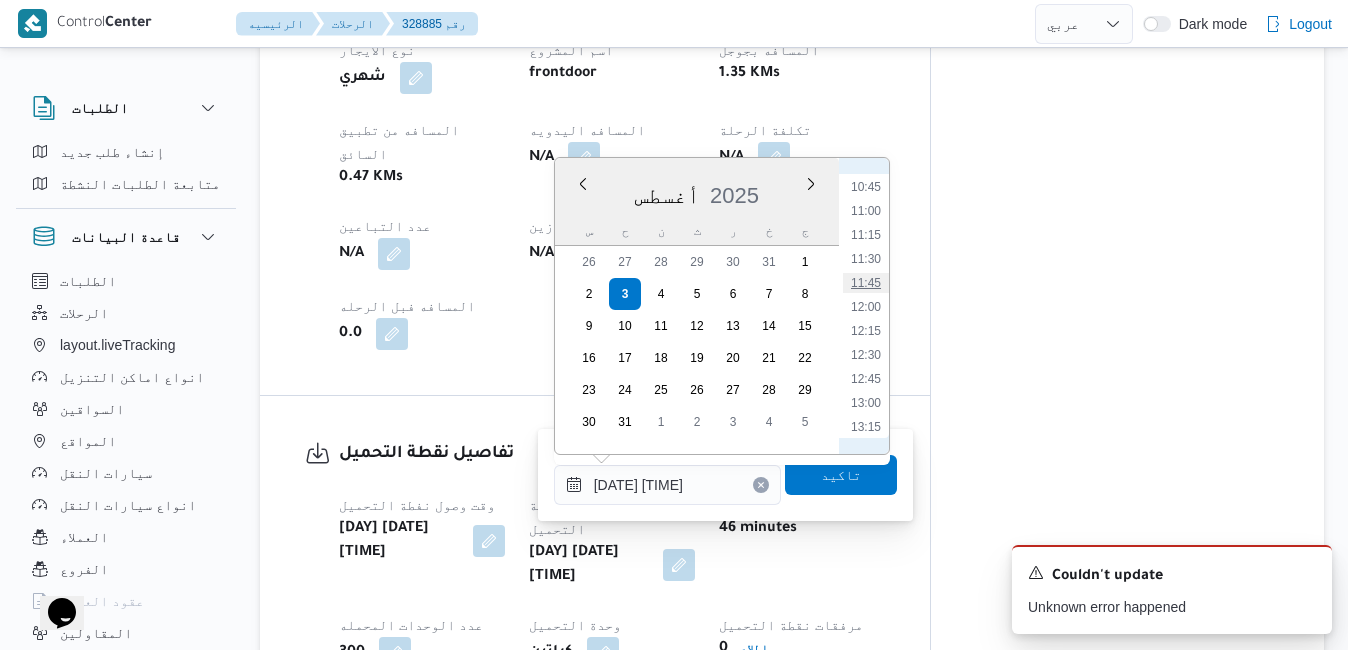 click on "11:45" at bounding box center (866, 283) 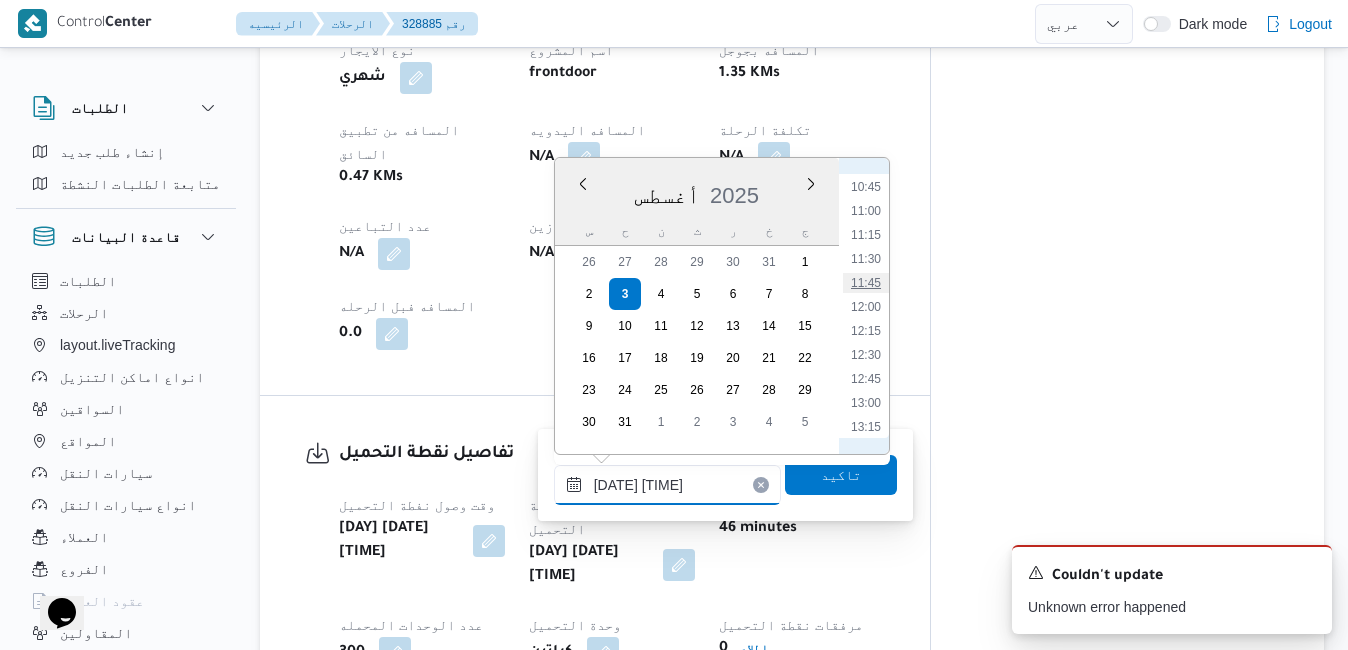 type on "٠٣/٠٨/٢٠٢٥ ١١:٤٥" 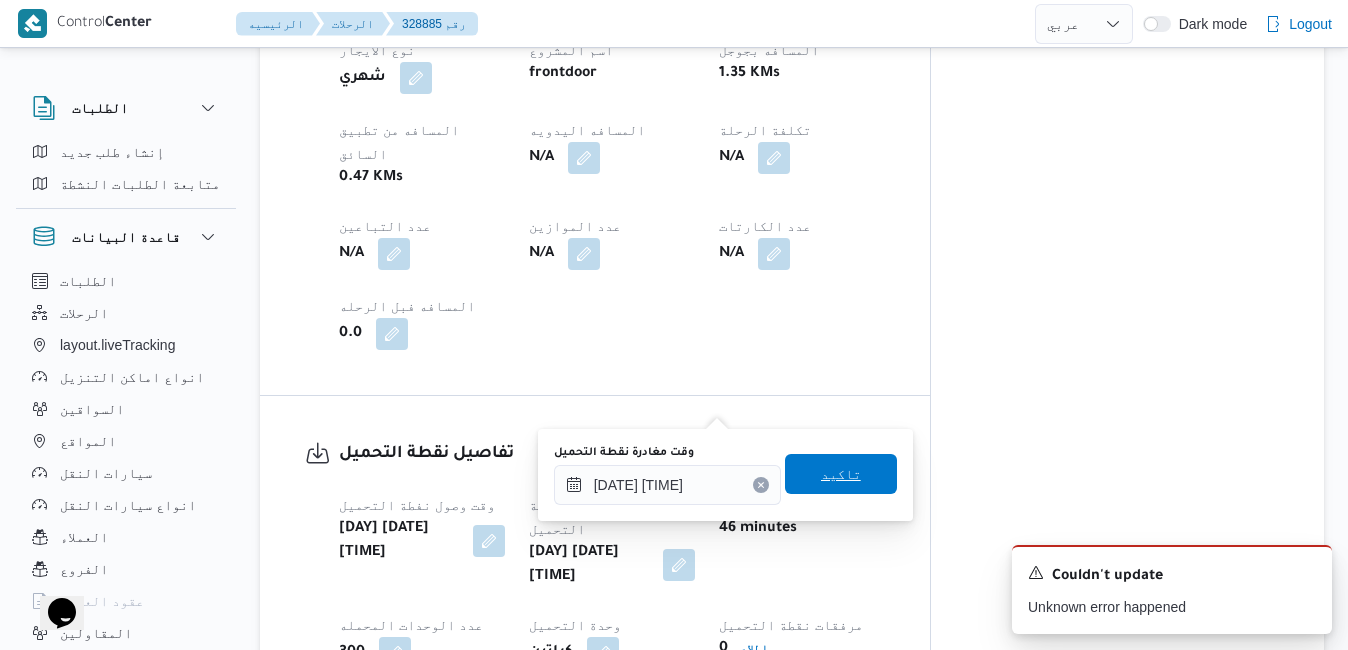 click on "تاكيد" at bounding box center (841, 474) 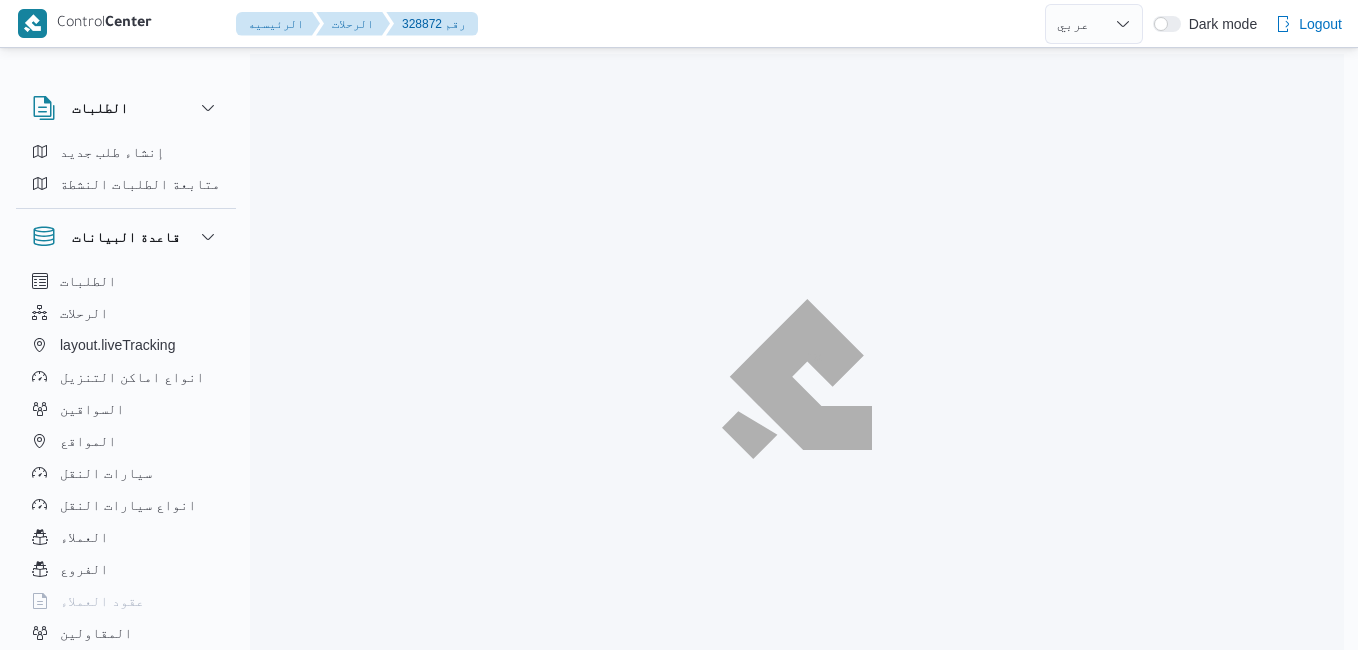 select on "ar" 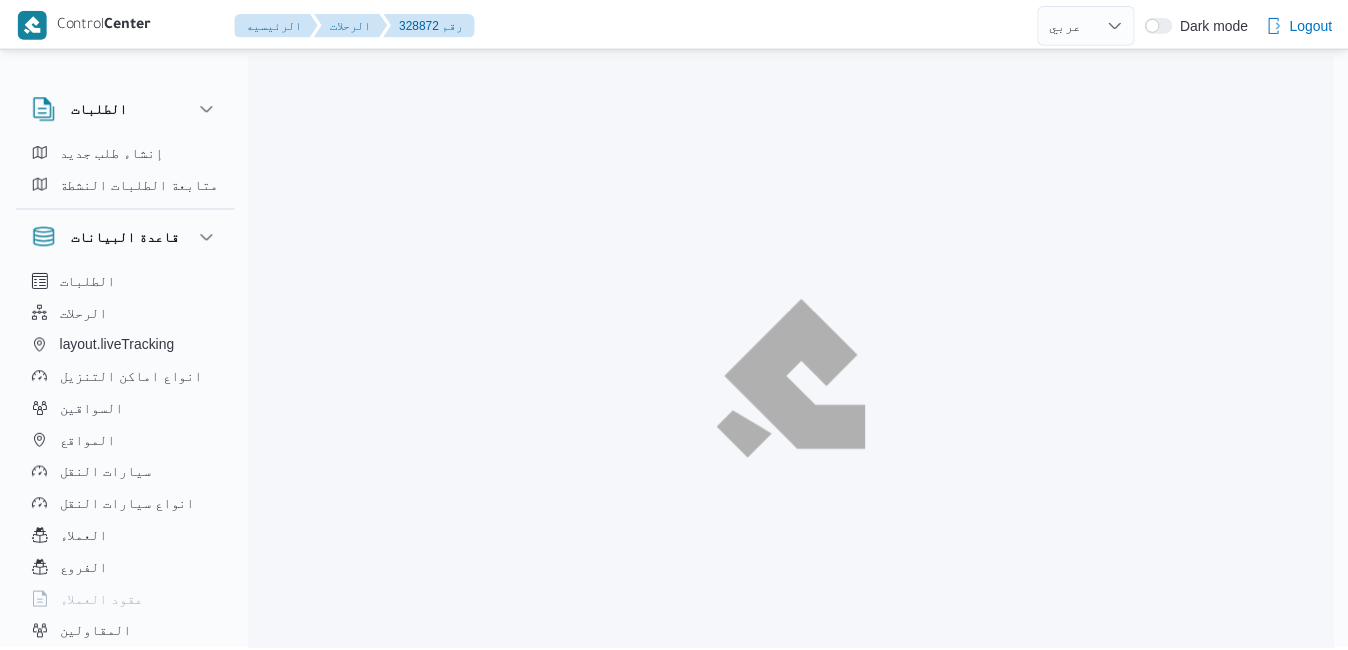 scroll, scrollTop: 0, scrollLeft: 0, axis: both 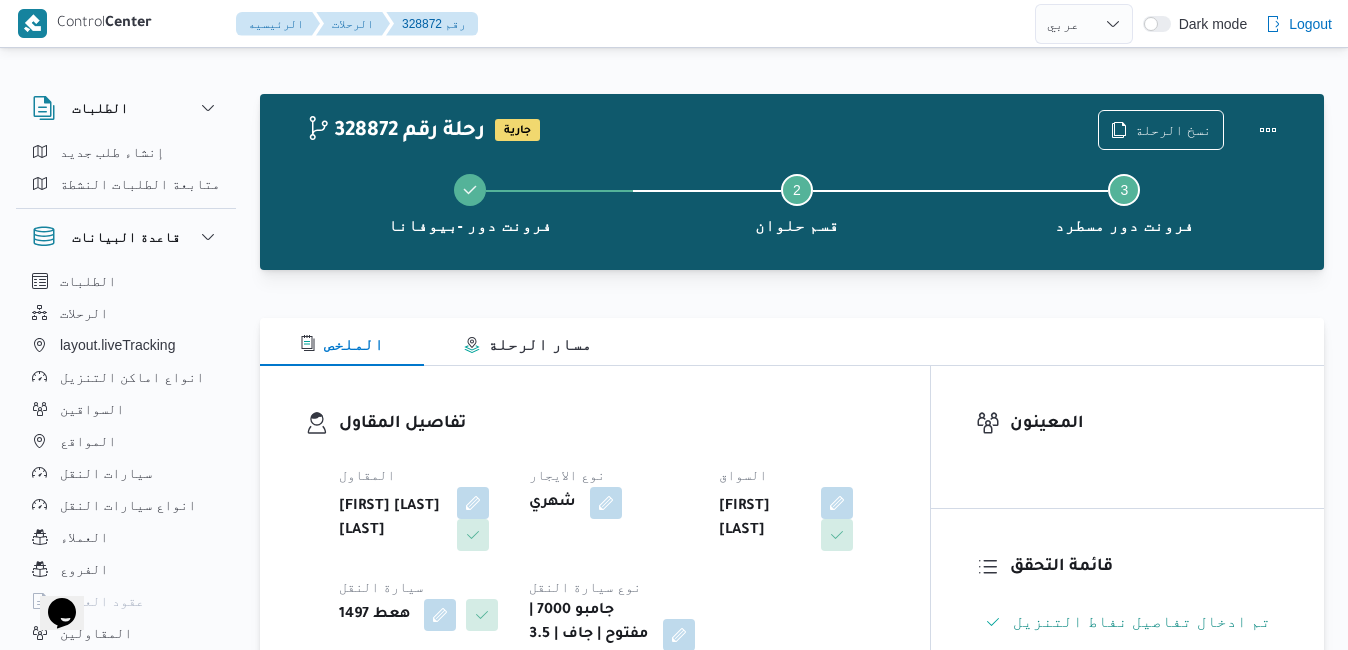 click on "تفاصيل المقاول المقاول [FIRST] [LAST] [LAST] نوع الايجار شهري السواق [FIRST] [LAST] سيارة النقل هعط 1497 نوع سيارة النقل جامبو 7000 | مفتوح | جاف | 3.5 طن" at bounding box center [595, 541] 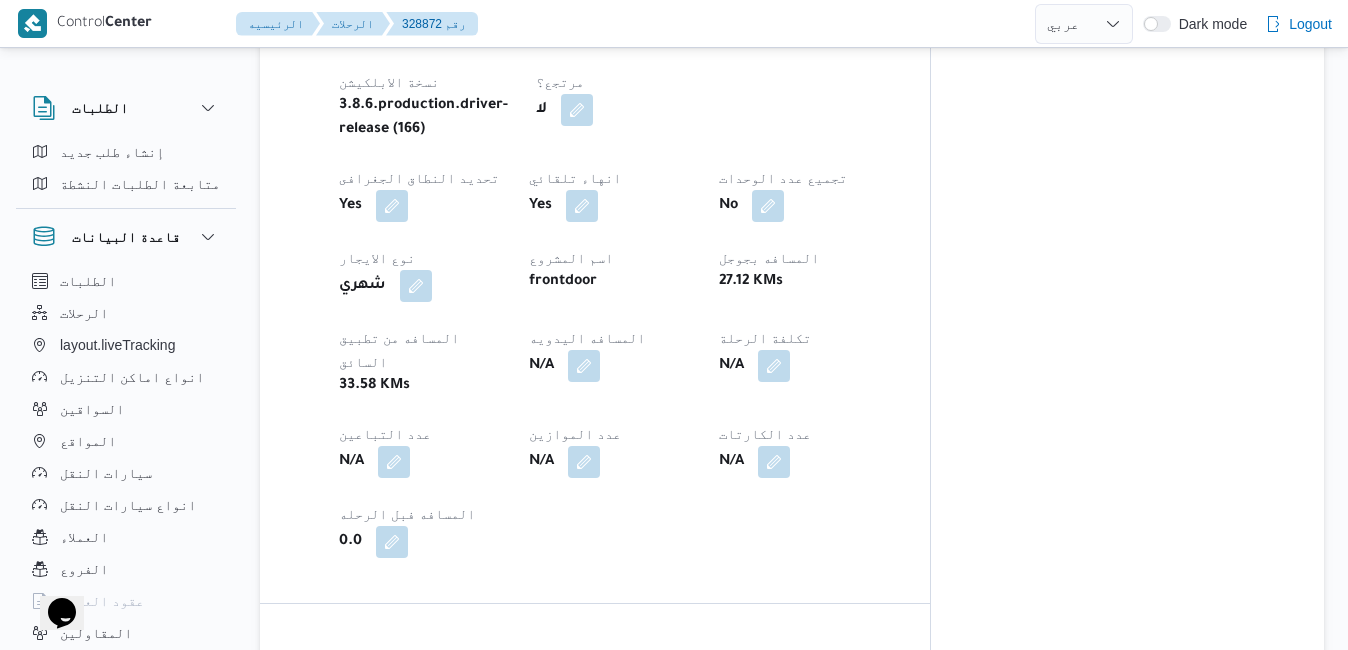 scroll, scrollTop: 1120, scrollLeft: 0, axis: vertical 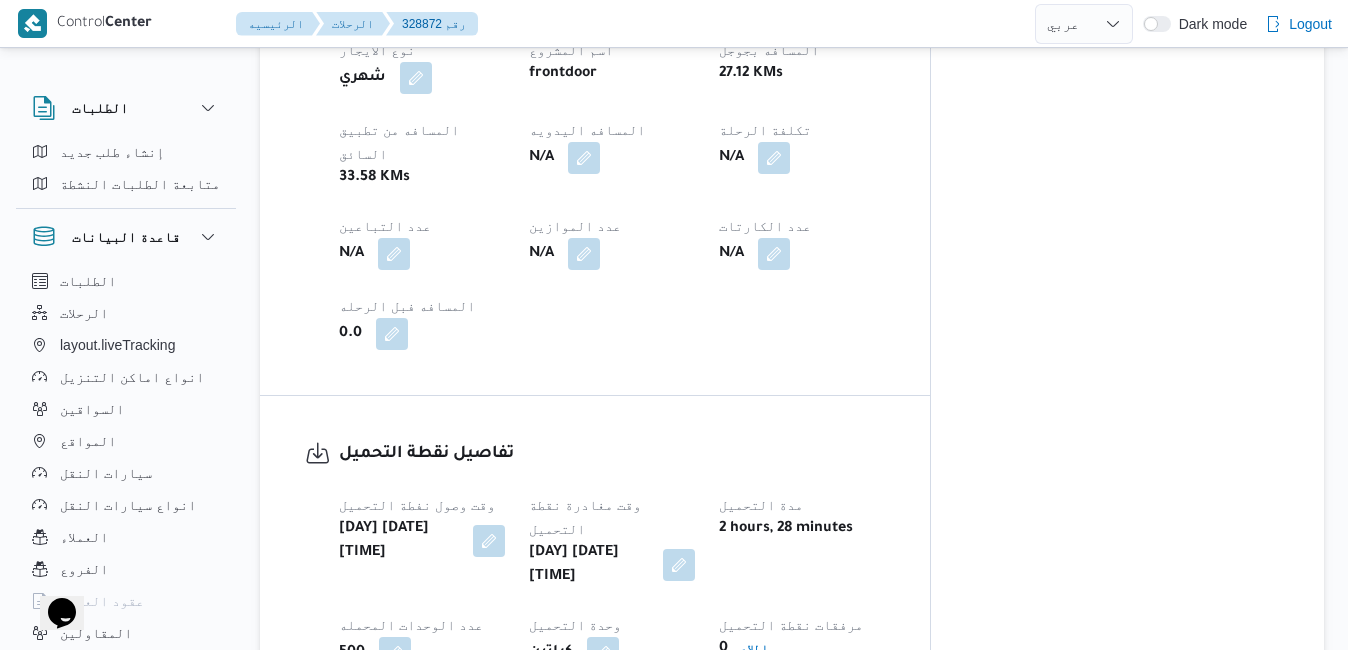 click at bounding box center [674, 565] 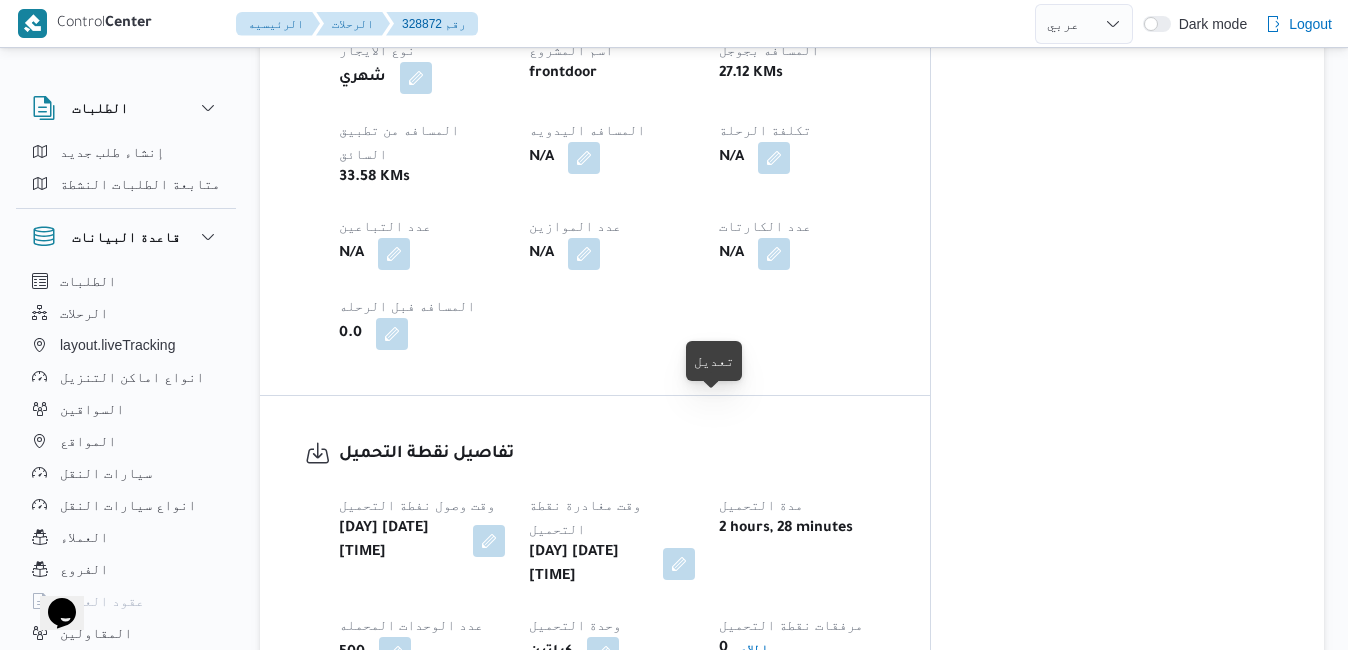 click at bounding box center (679, 564) 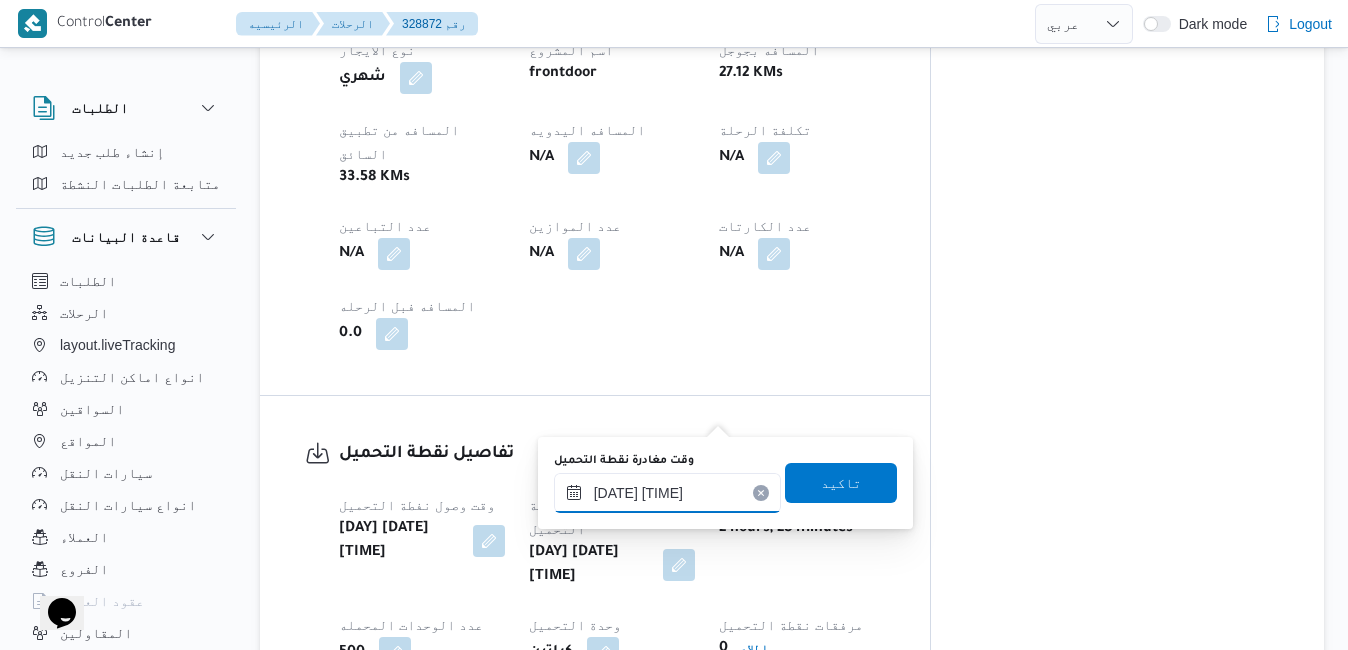click on "[DATE] [TIME]" at bounding box center (667, 493) 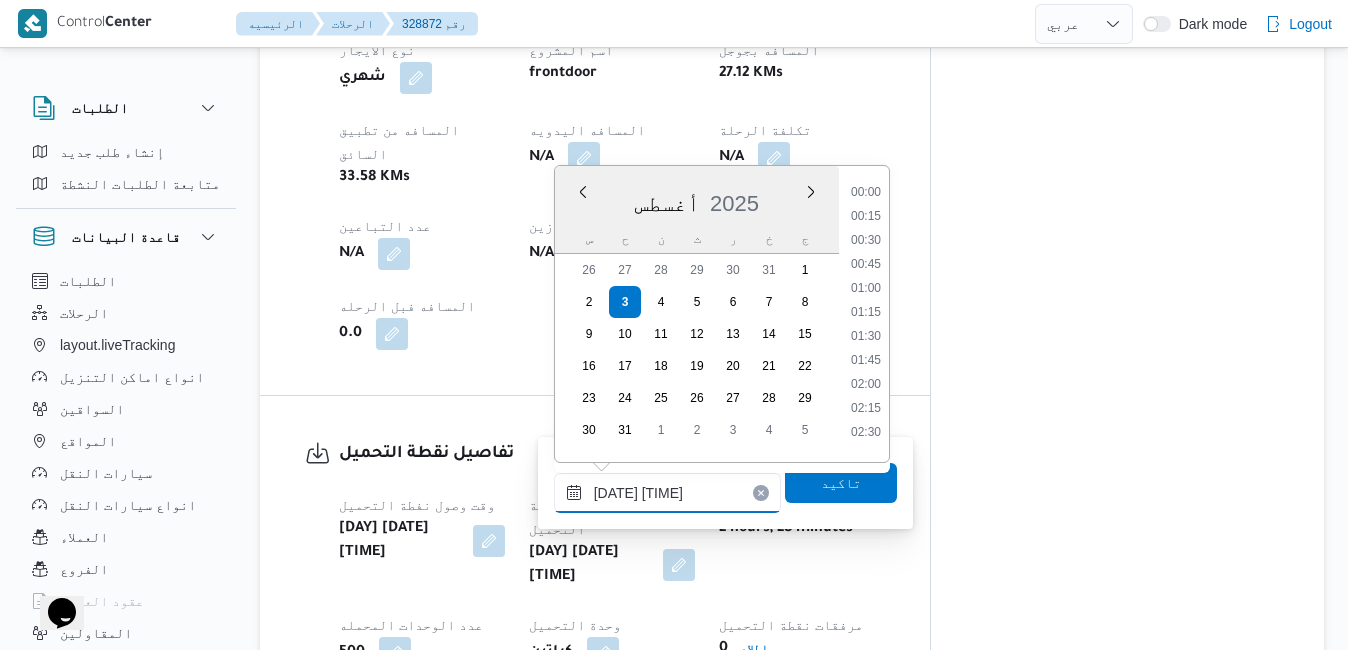 scroll, scrollTop: 966, scrollLeft: 0, axis: vertical 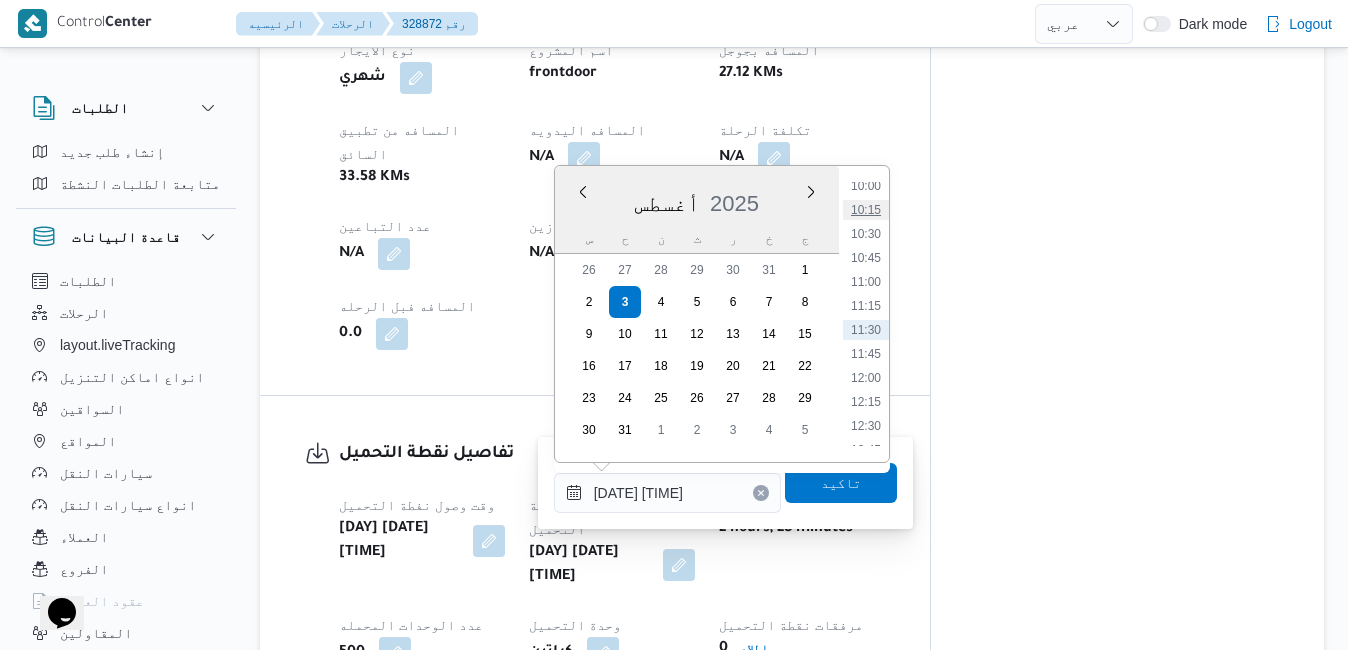 click on "10:15" at bounding box center [866, 210] 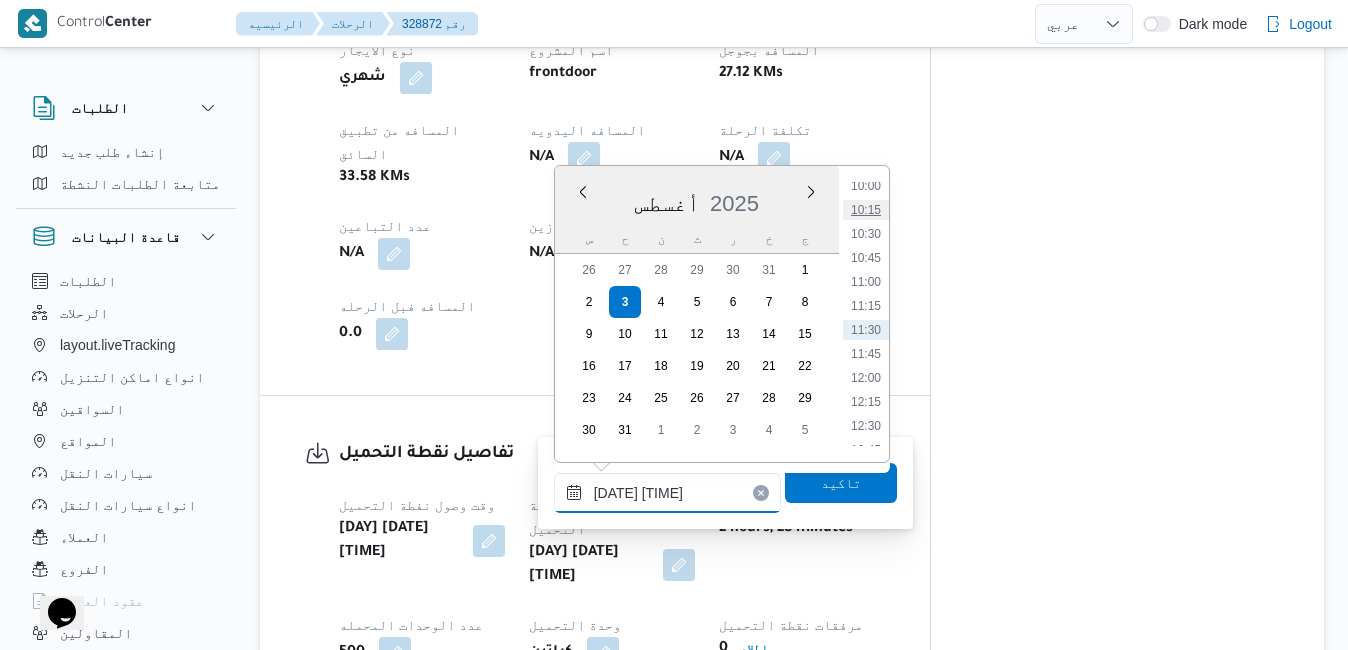 type on "[DATE] [TIME]" 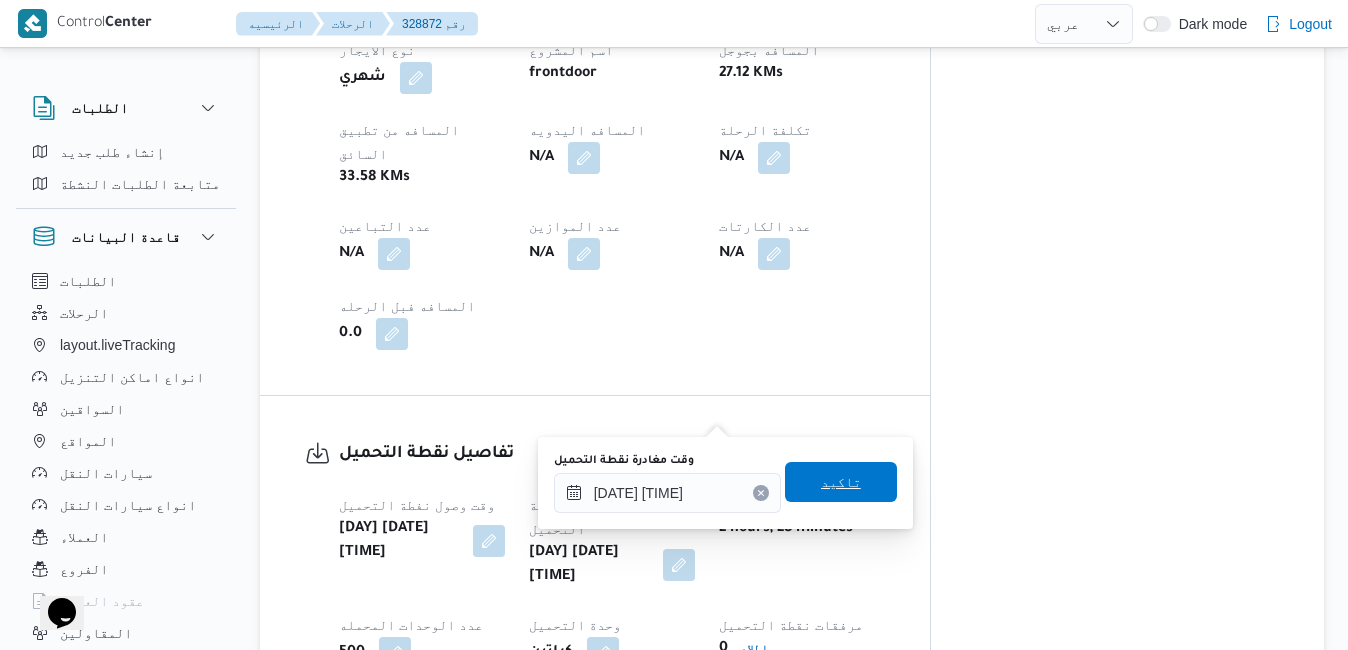 click on "تاكيد" at bounding box center (841, 482) 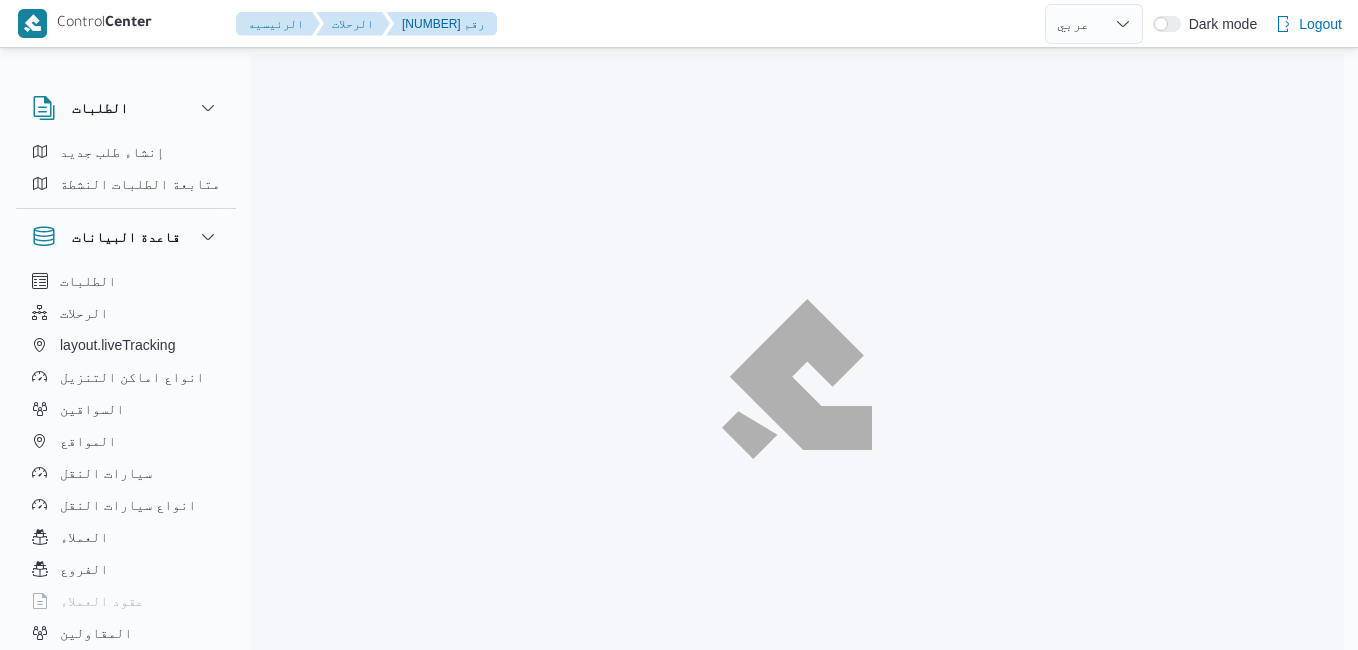 select on "ar" 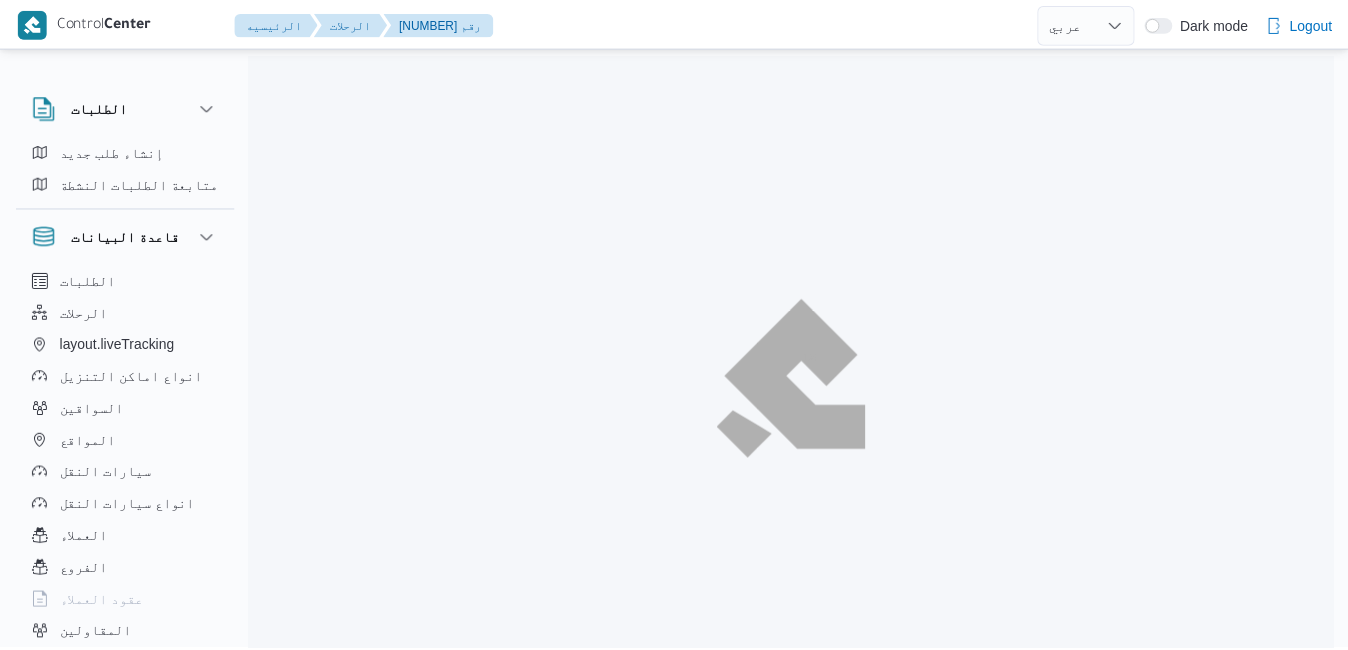 scroll, scrollTop: 0, scrollLeft: 0, axis: both 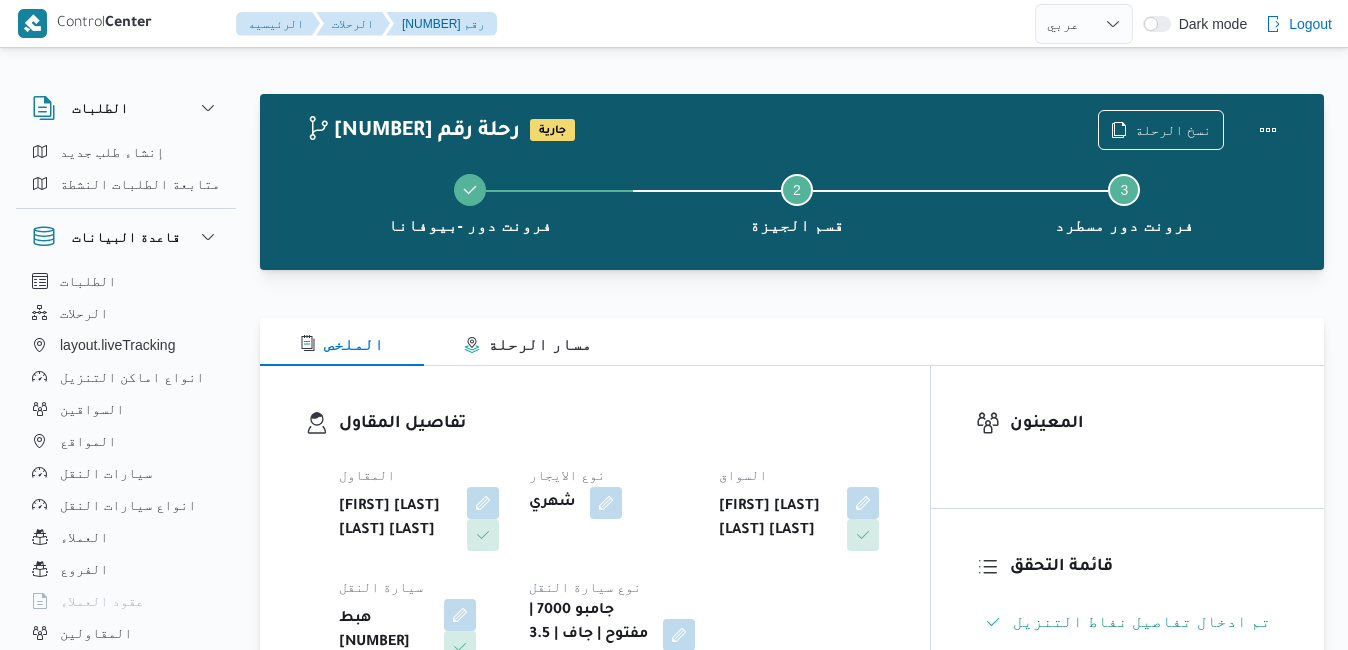 click on "تفاصيل المقاول المقاول [FIRST] [LAST] [LAST] [LAST] نوع الايجار شهري السواق [FIRST] [LAST] [LAST] [LAST] سيارة النقل هبط [NUMBER] نوع سيارة النقل جامبو 7000 | مفتوح | جاف | 3.5 طن" at bounding box center (595, 541) 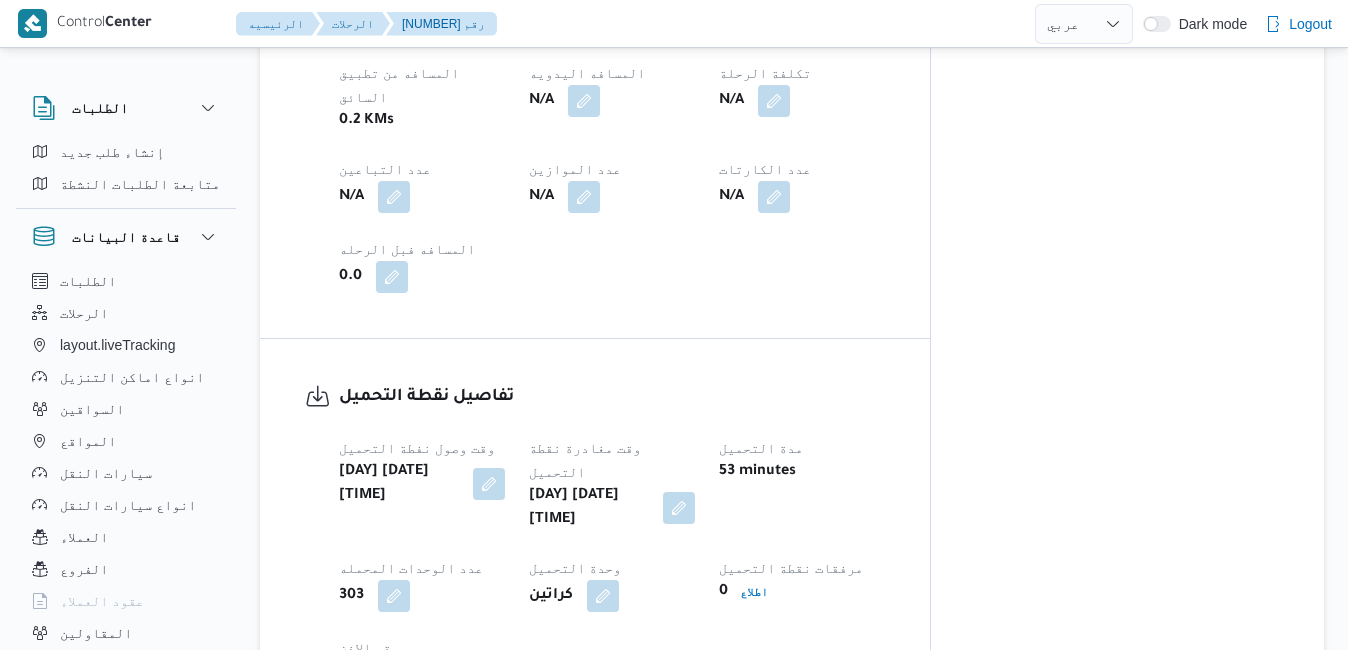 scroll, scrollTop: 1200, scrollLeft: 0, axis: vertical 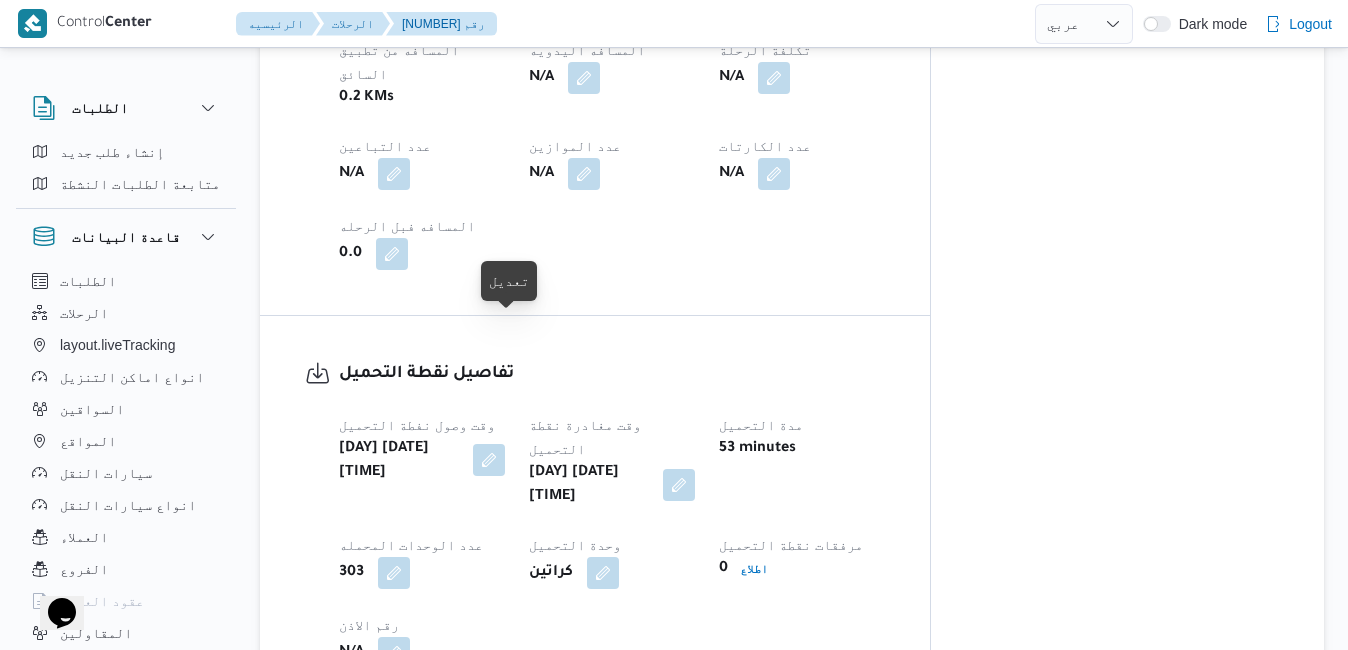 click at bounding box center [489, 460] 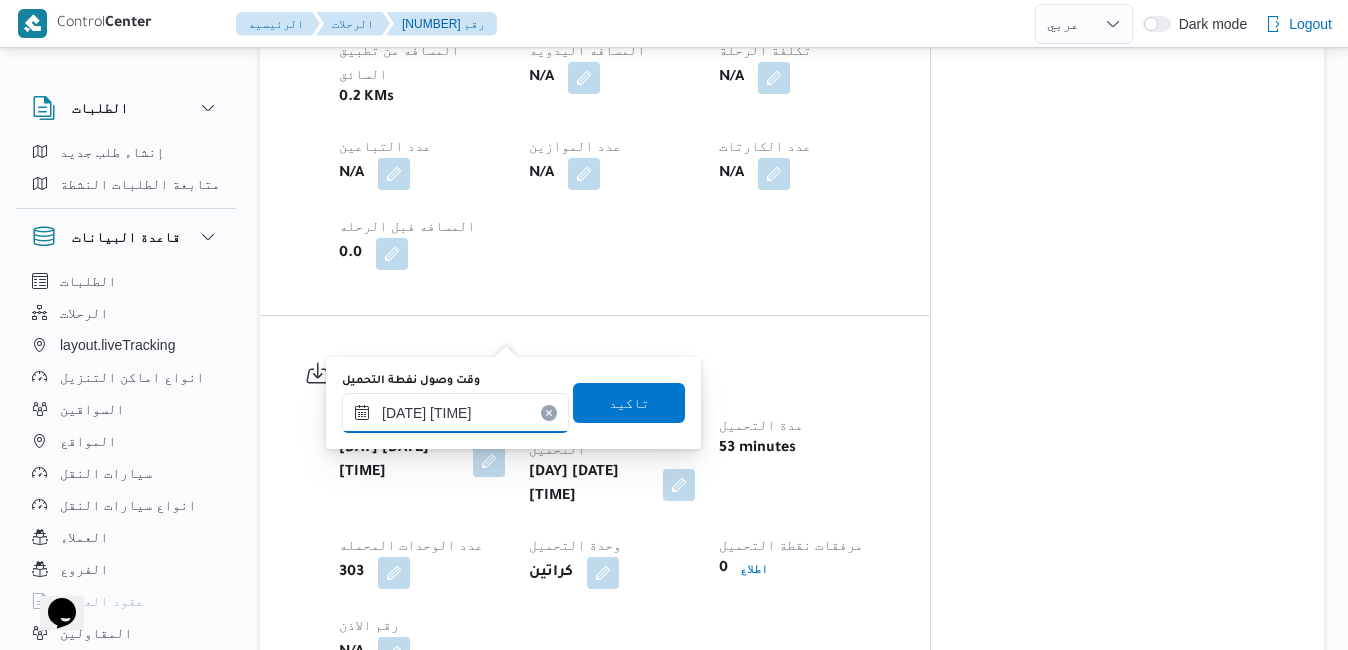 click on "٠٣/٠٨/٢٠٢٥ ١٠:٣٨" at bounding box center (455, 413) 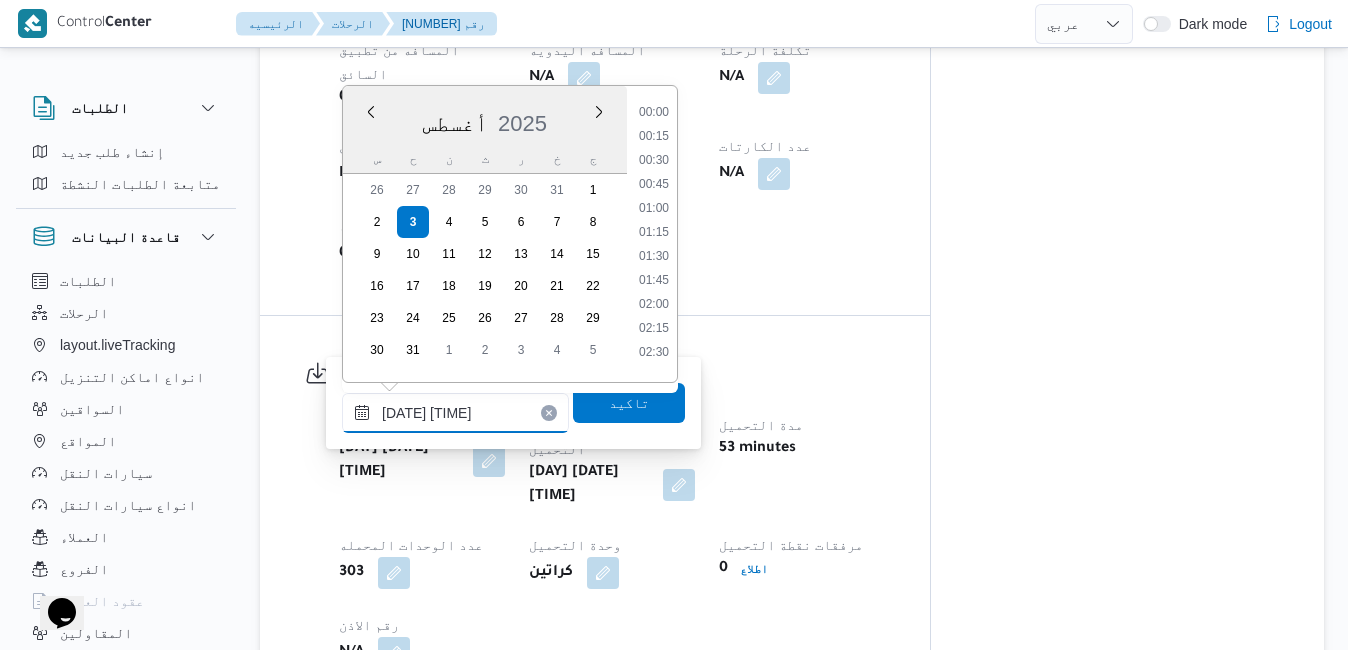 scroll, scrollTop: 870, scrollLeft: 0, axis: vertical 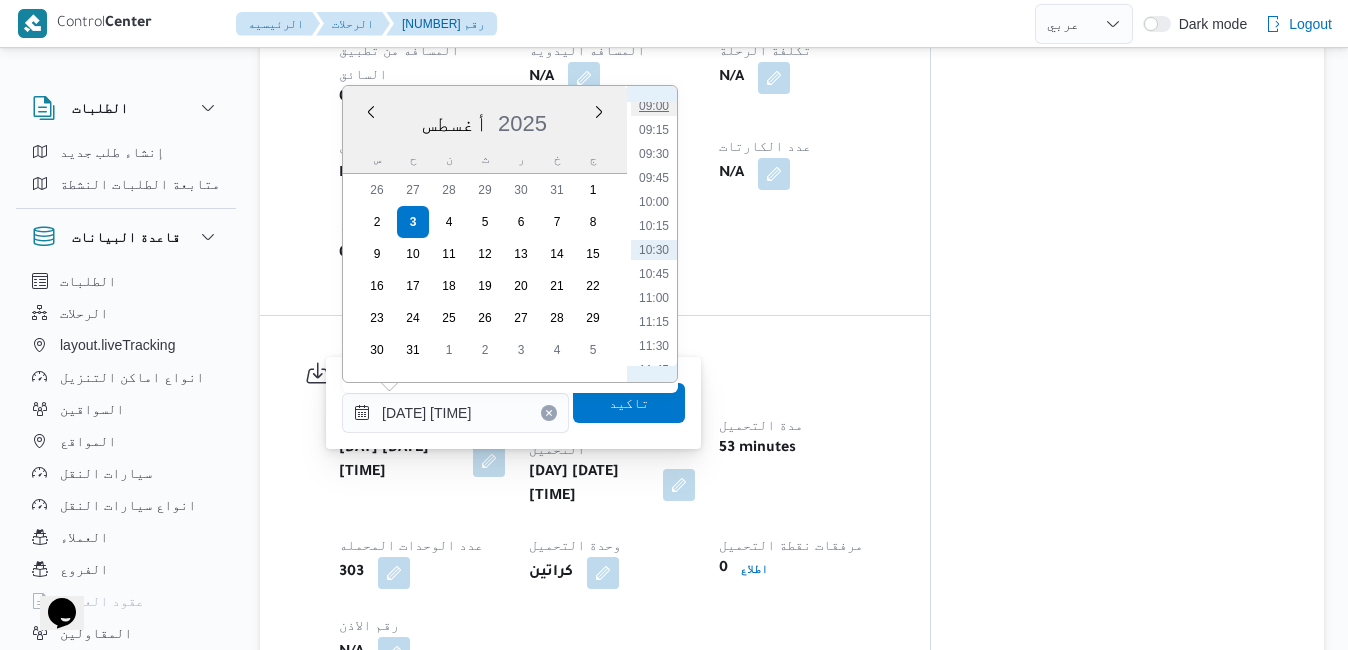 click on "09:00" at bounding box center [654, 106] 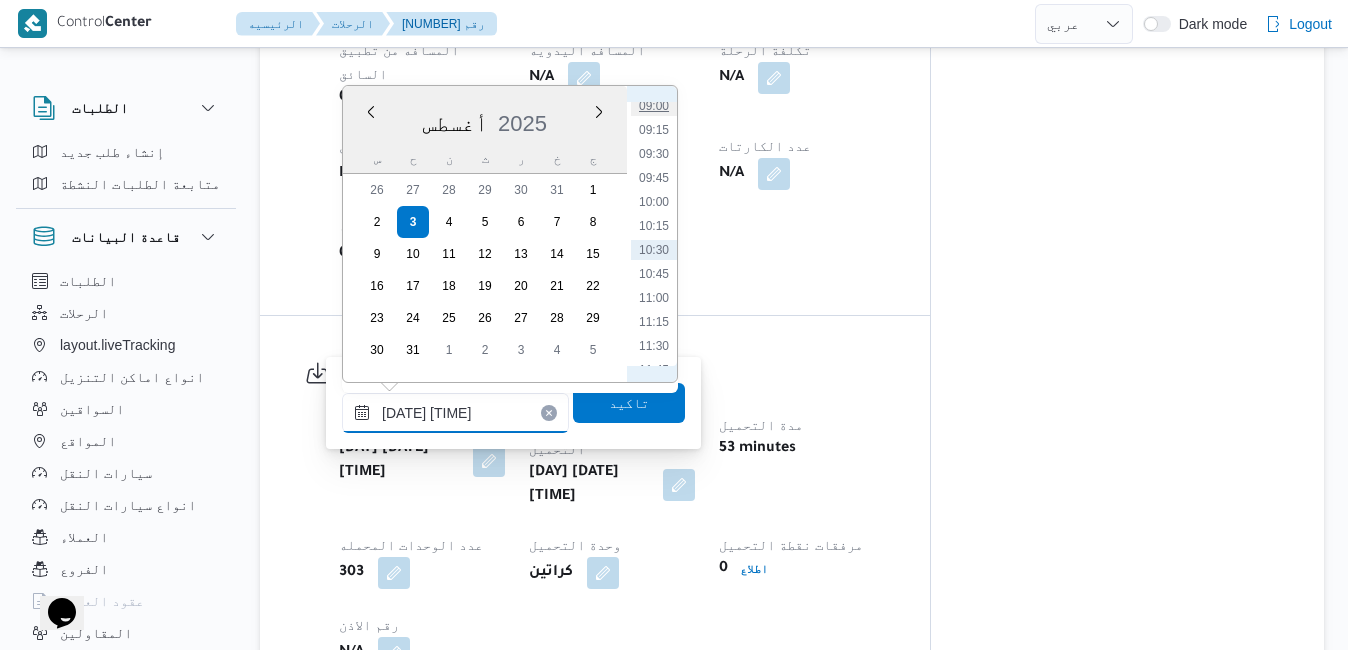 type on "٠٣/٠٨/٢٠٢٥ ٠٩:٠٠" 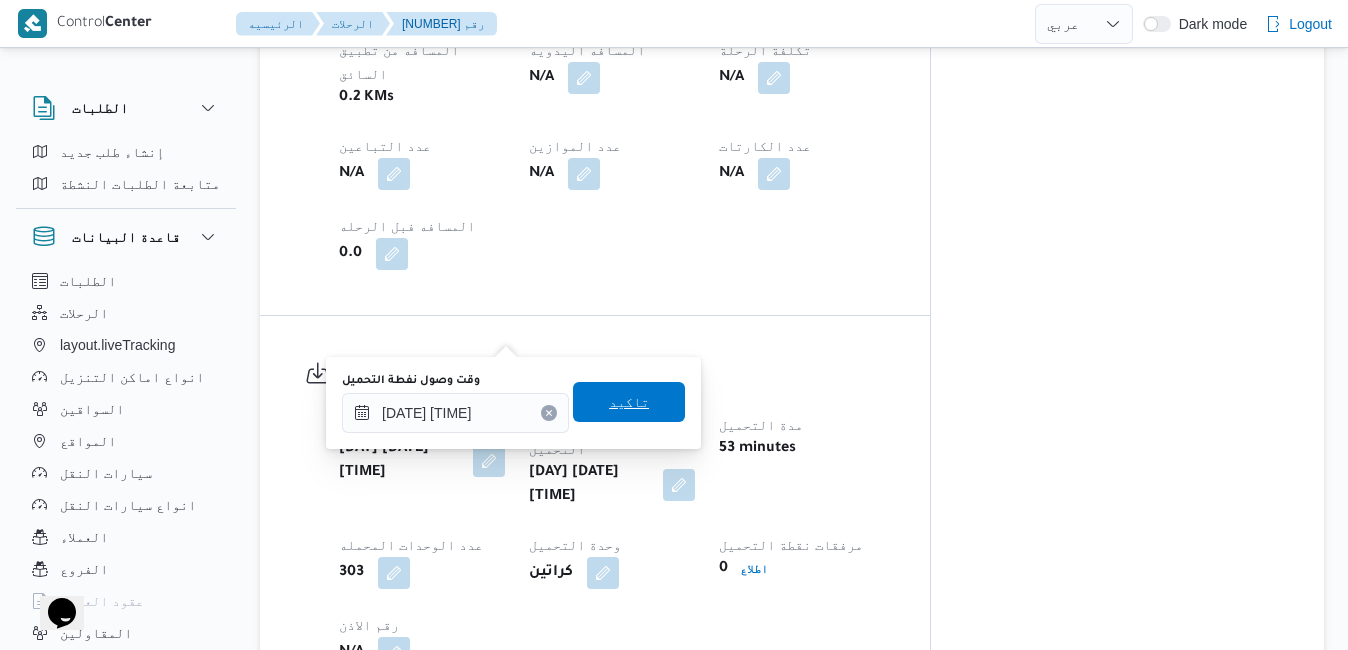click on "تاكيد" at bounding box center (629, 402) 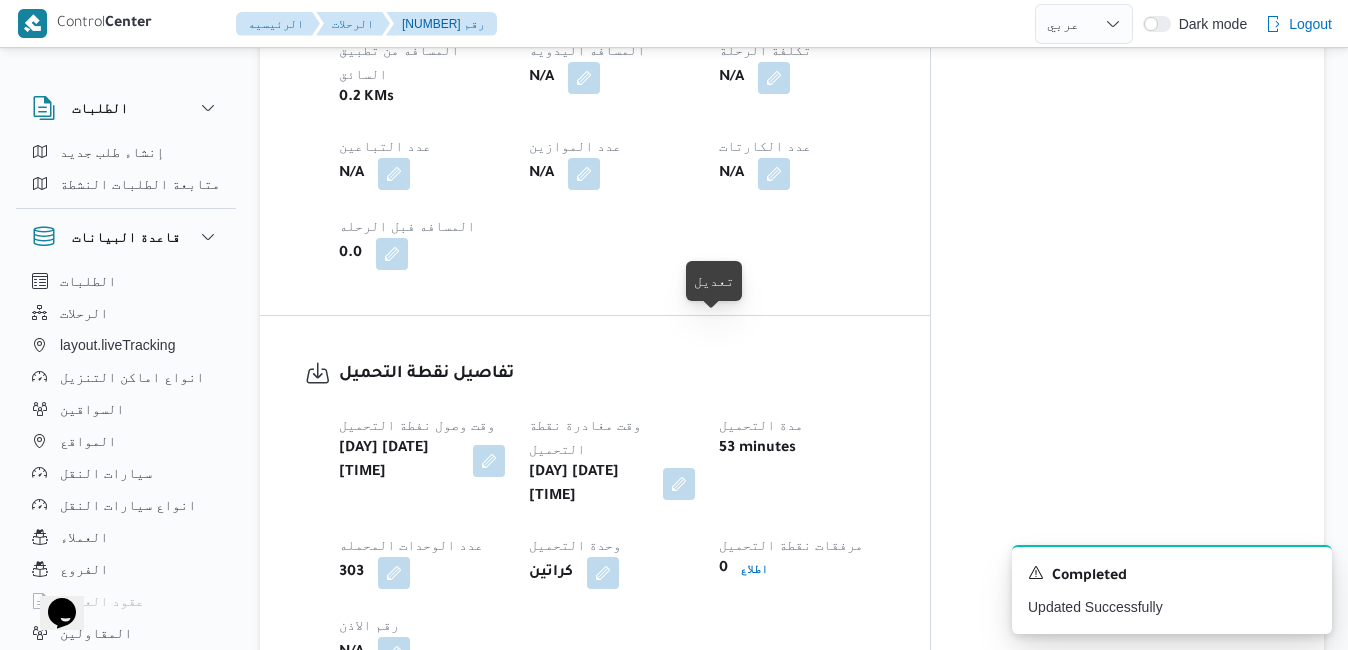 click at bounding box center (679, 484) 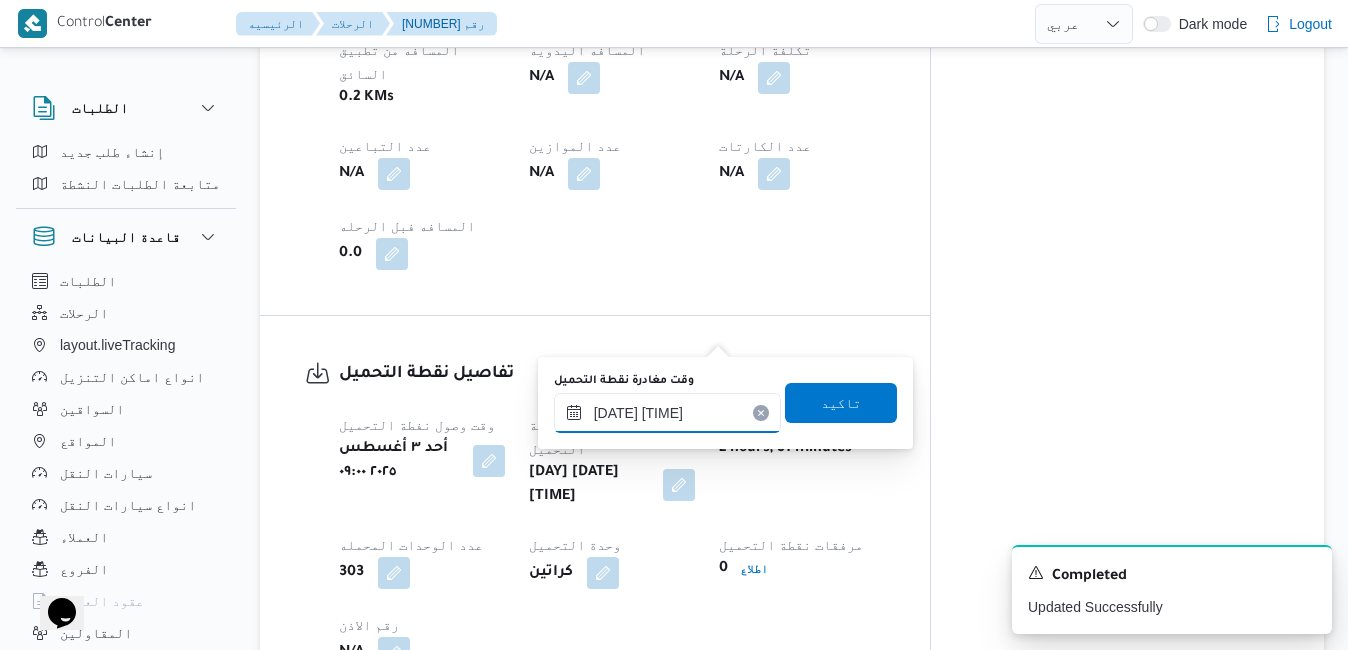 click on "٠٣/٠٨/٢٠٢٥ ١١:٣١" at bounding box center [667, 413] 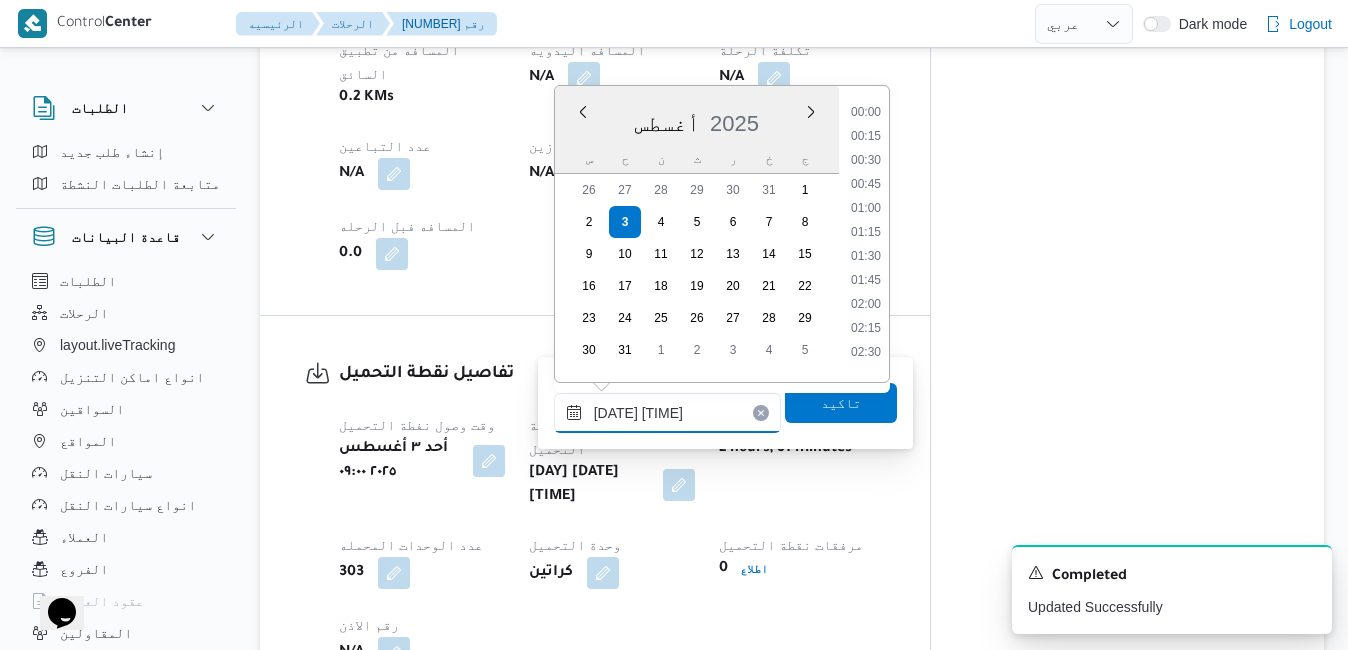 scroll, scrollTop: 966, scrollLeft: 0, axis: vertical 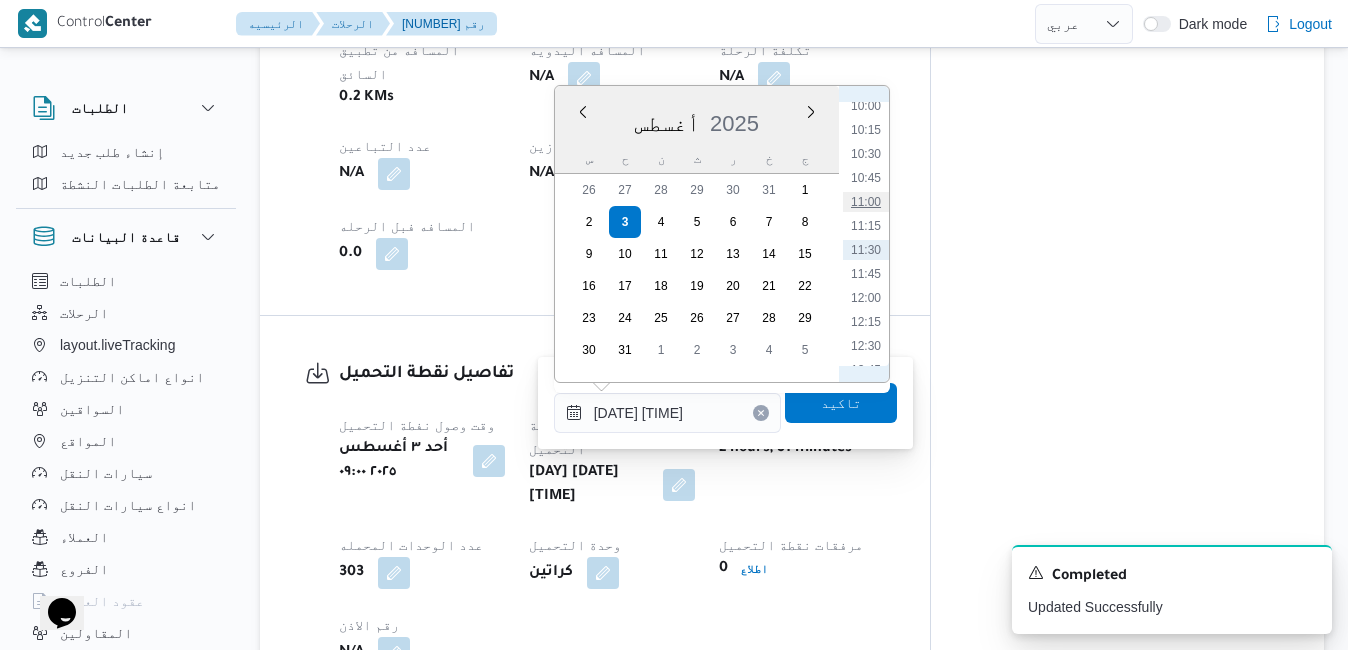 click on "11:00" at bounding box center [866, 202] 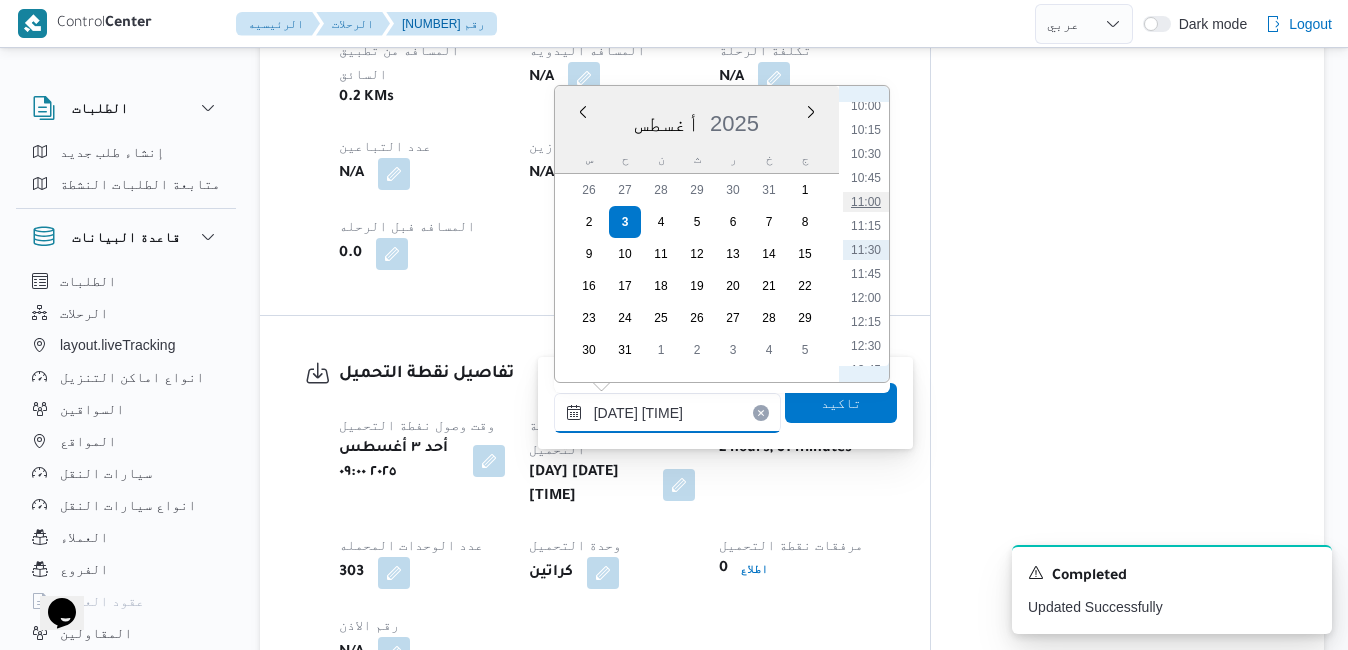 type on "٠٣/٠٨/٢٠٢٥ ١١:٠٠" 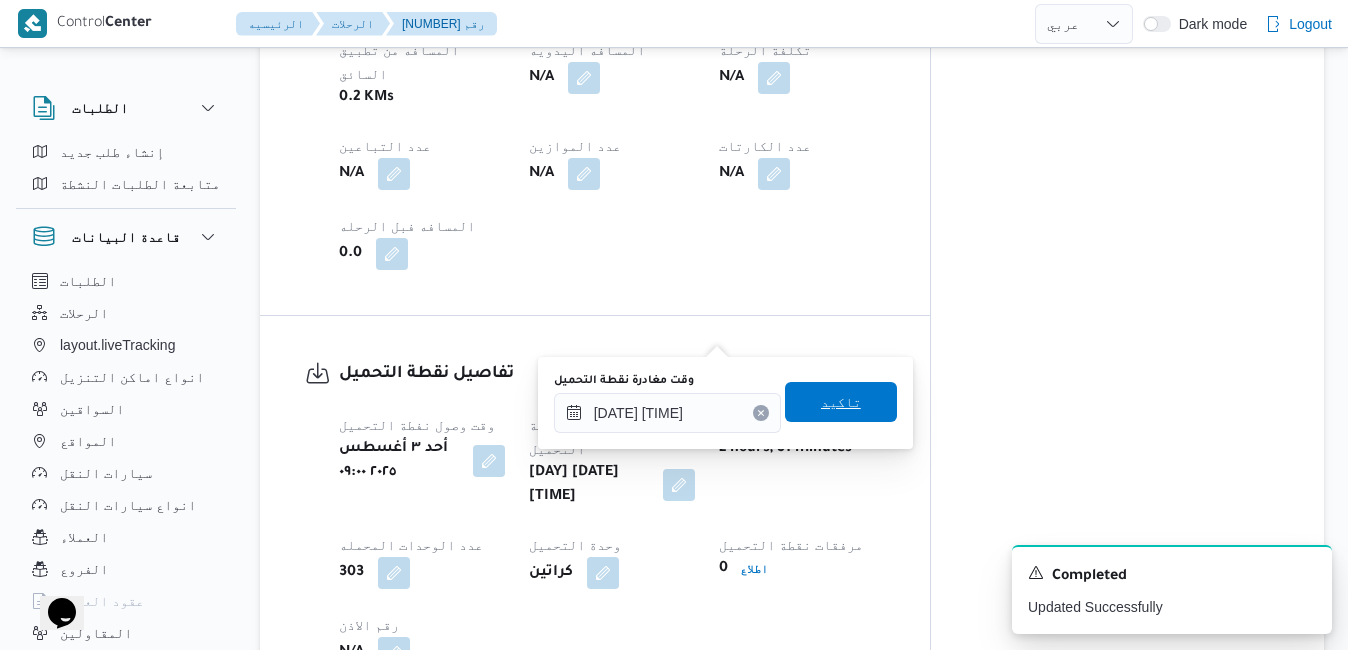 click on "تاكيد" at bounding box center (841, 402) 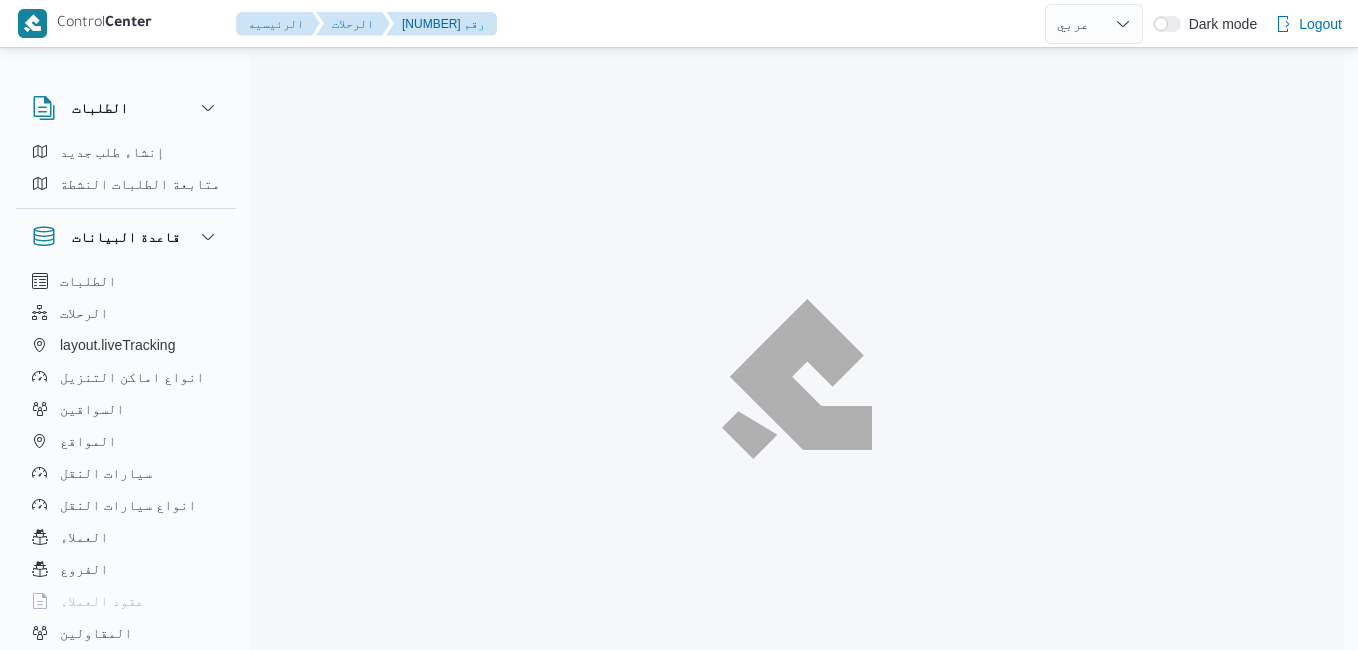 select on "ar" 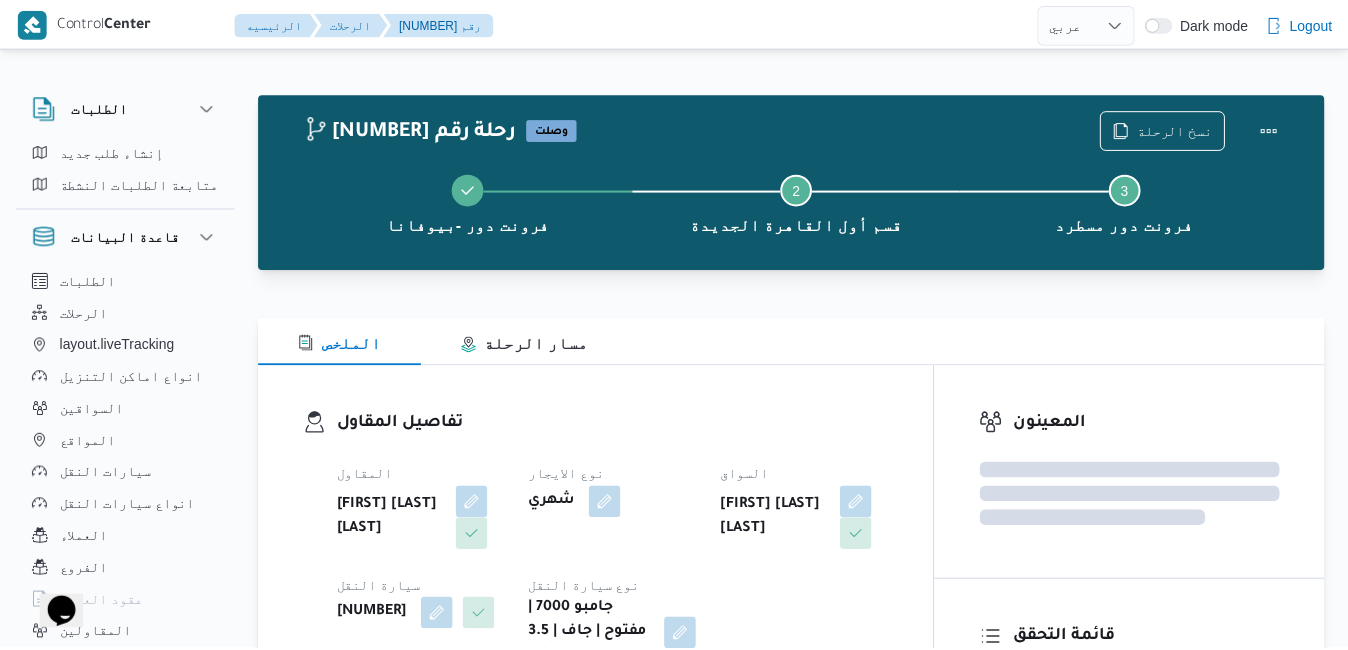 scroll, scrollTop: 0, scrollLeft: 0, axis: both 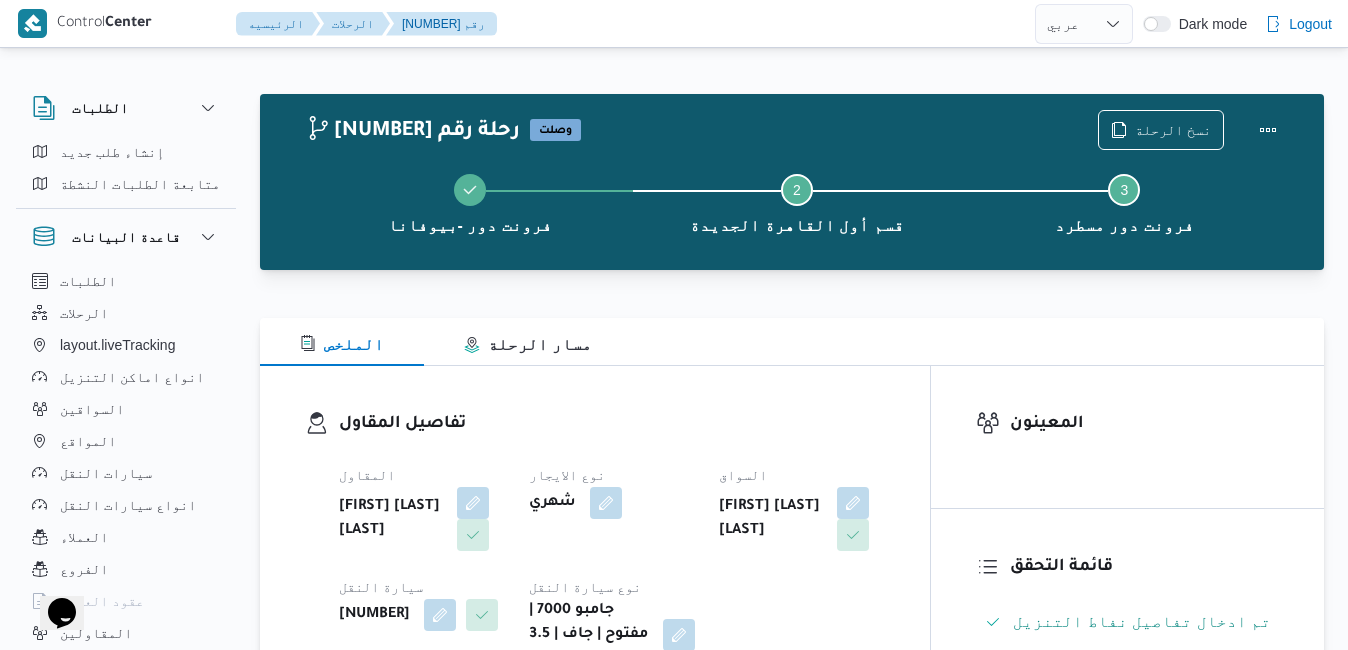 click on "الملخص مسار الرحلة" at bounding box center [792, 342] 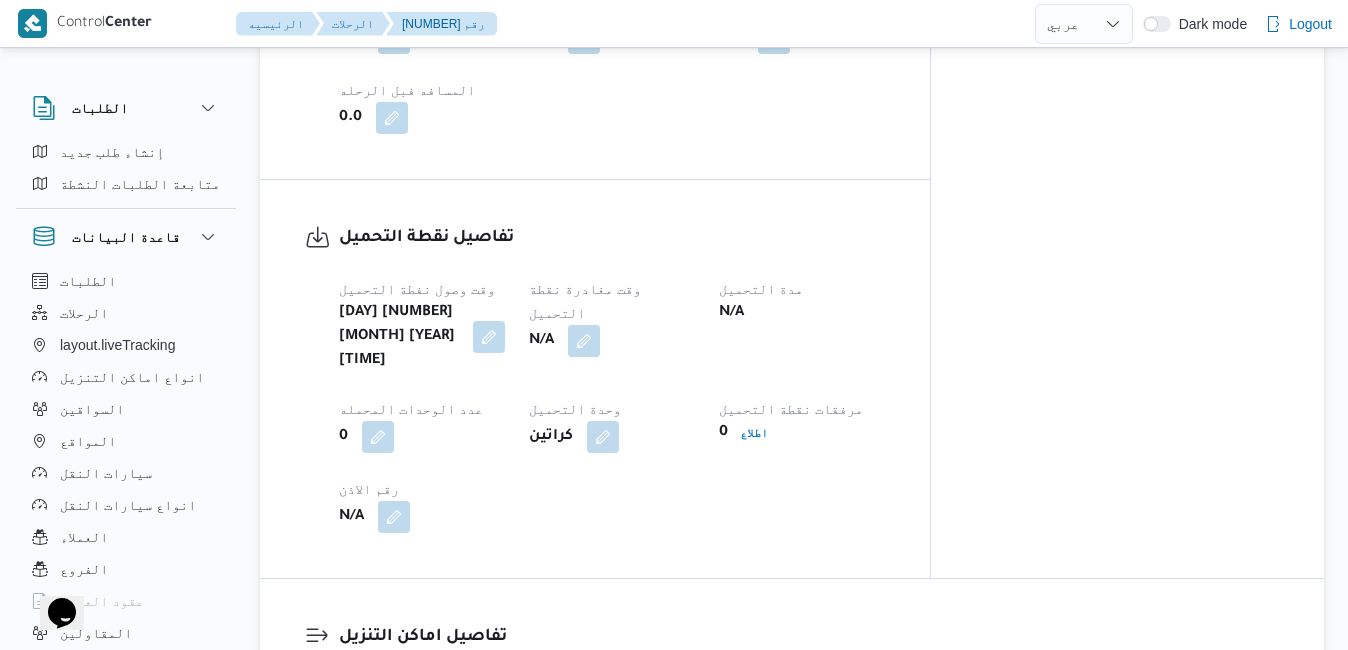 scroll, scrollTop: 1360, scrollLeft: 0, axis: vertical 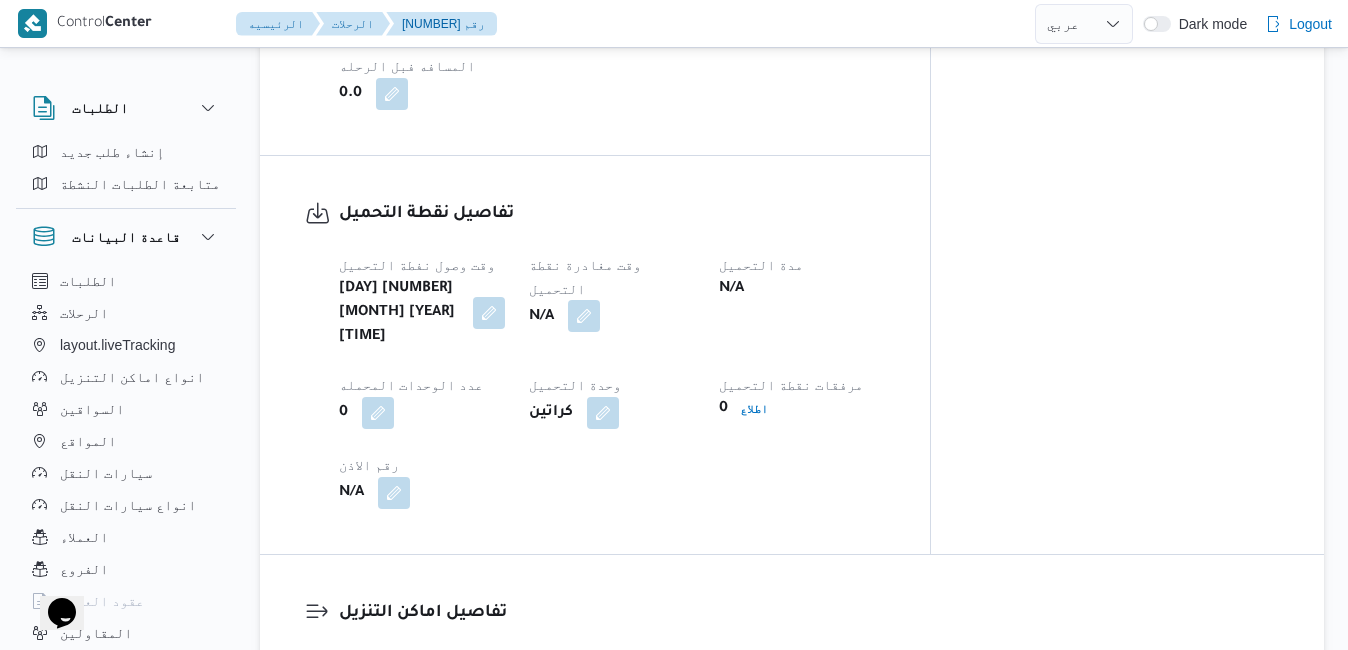 click at bounding box center [584, 316] 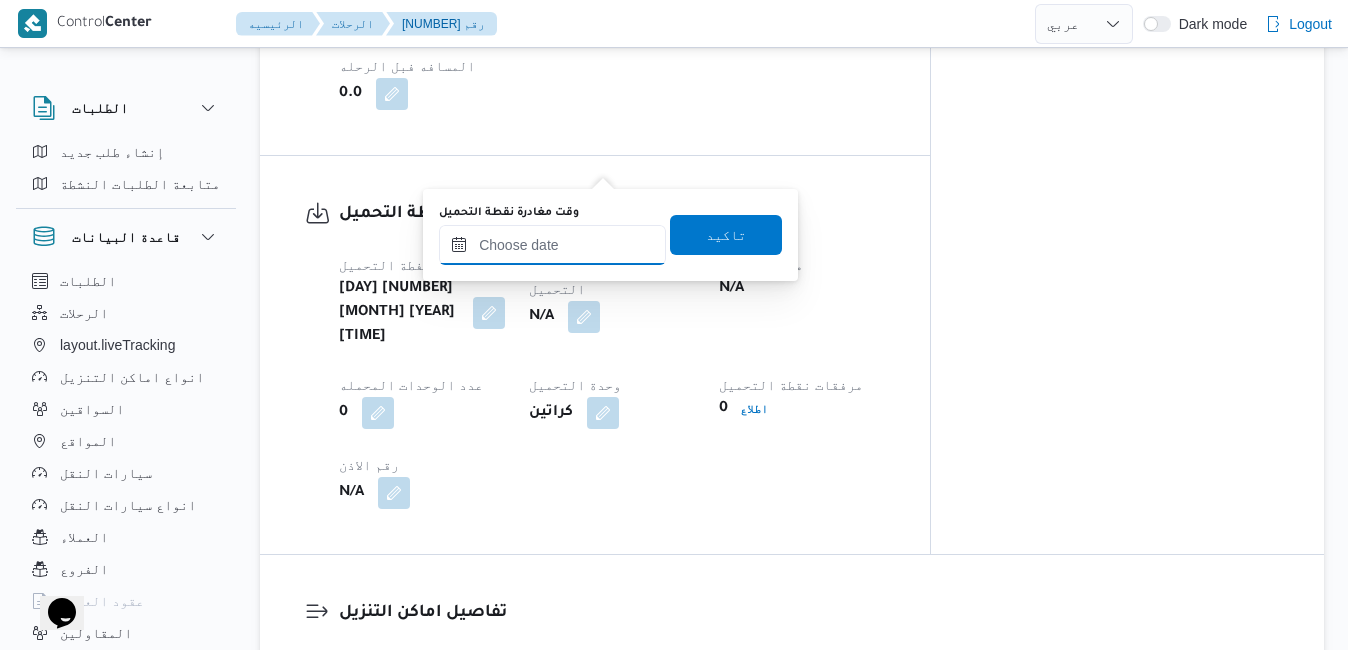 click on "وقت مغادرة نقطة التحميل" at bounding box center (552, 245) 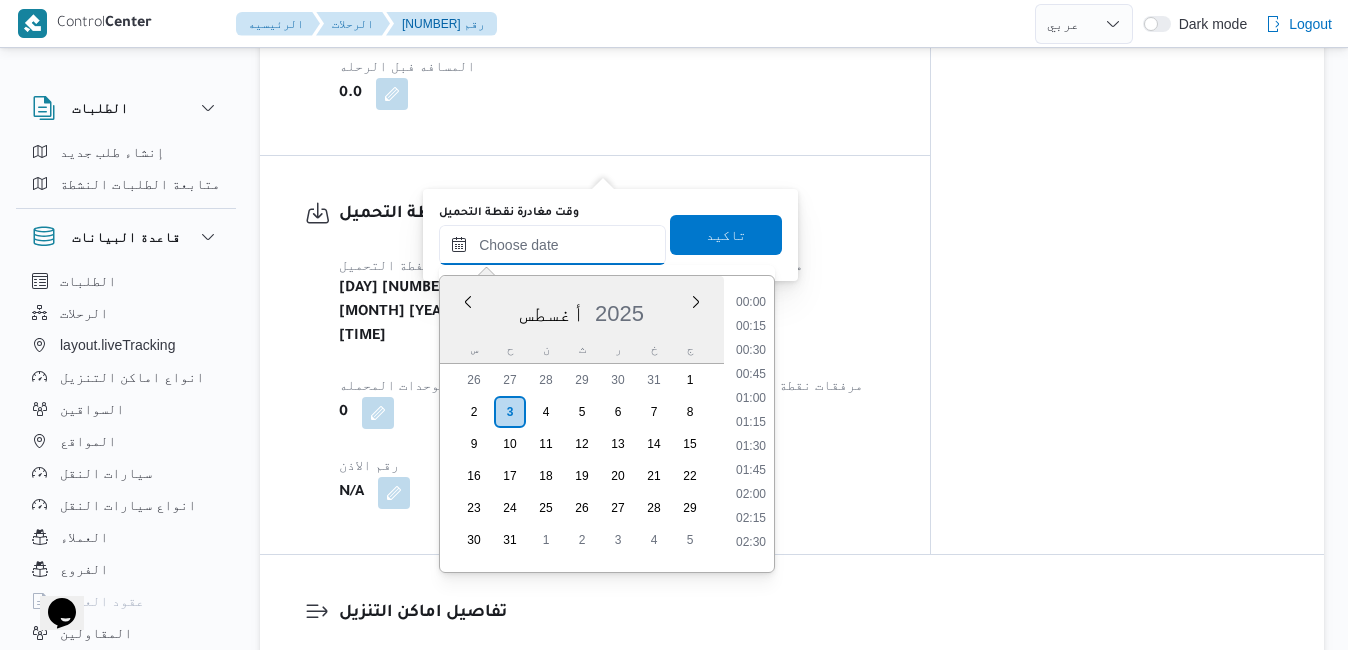 scroll, scrollTop: 1038, scrollLeft: 0, axis: vertical 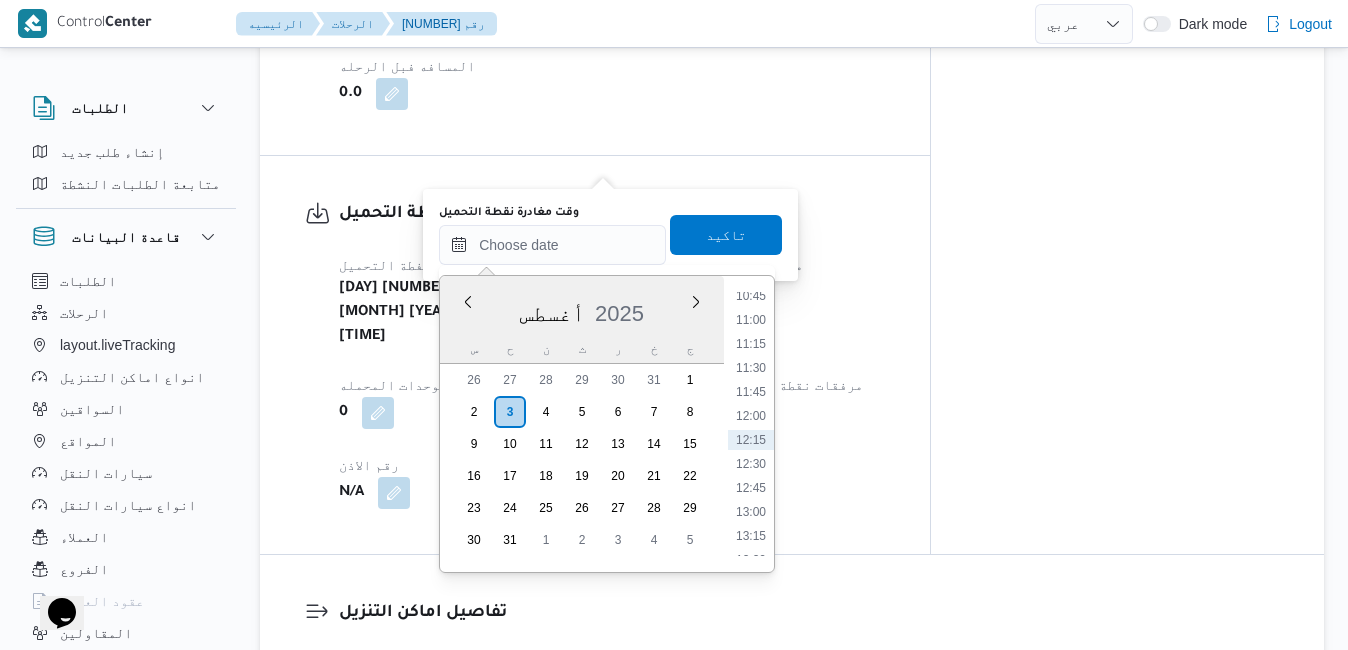 click on "[MONTH] [YEAR]" at bounding box center (582, 309) 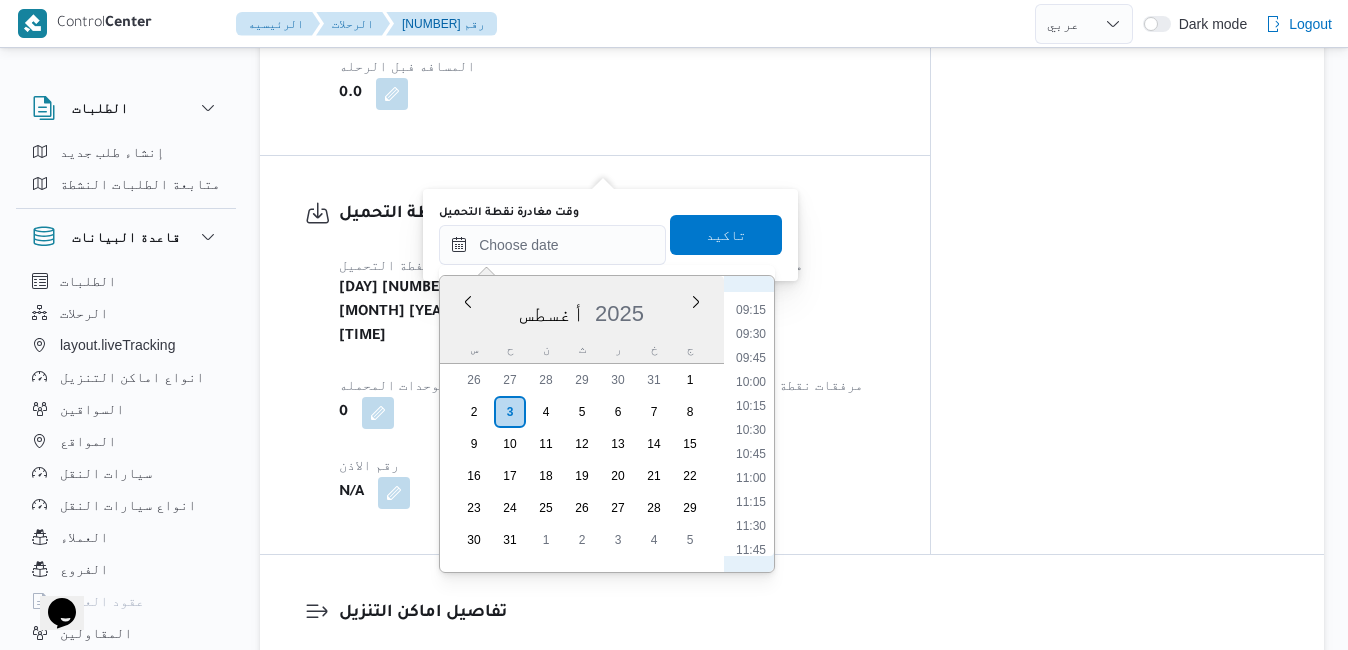 scroll, scrollTop: 807, scrollLeft: 0, axis: vertical 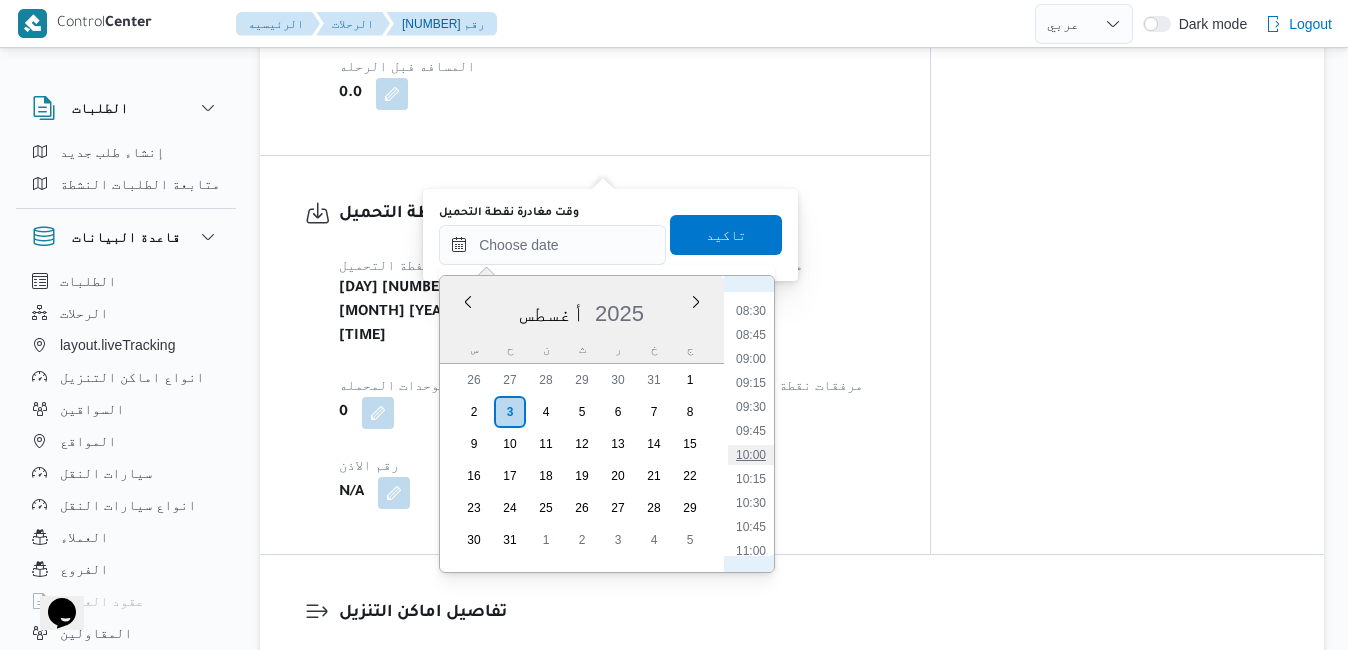 click on "10:00" at bounding box center (751, 455) 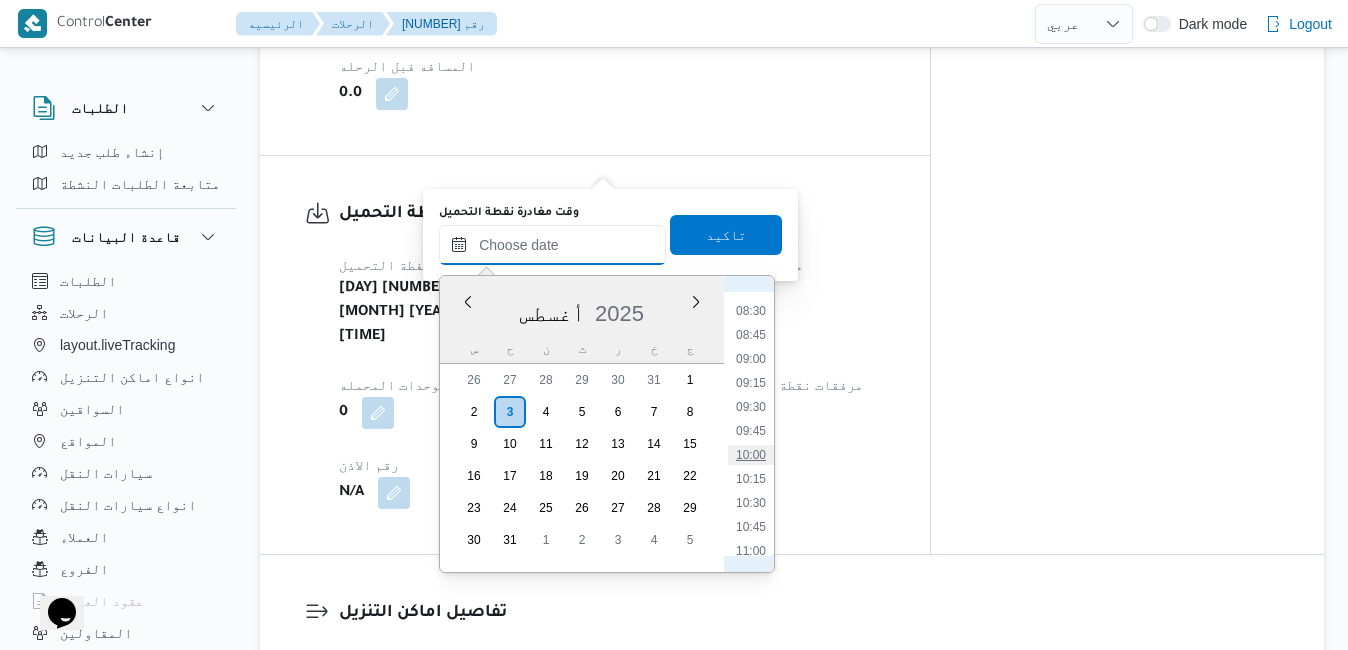 type on "[DATE] [TIME]" 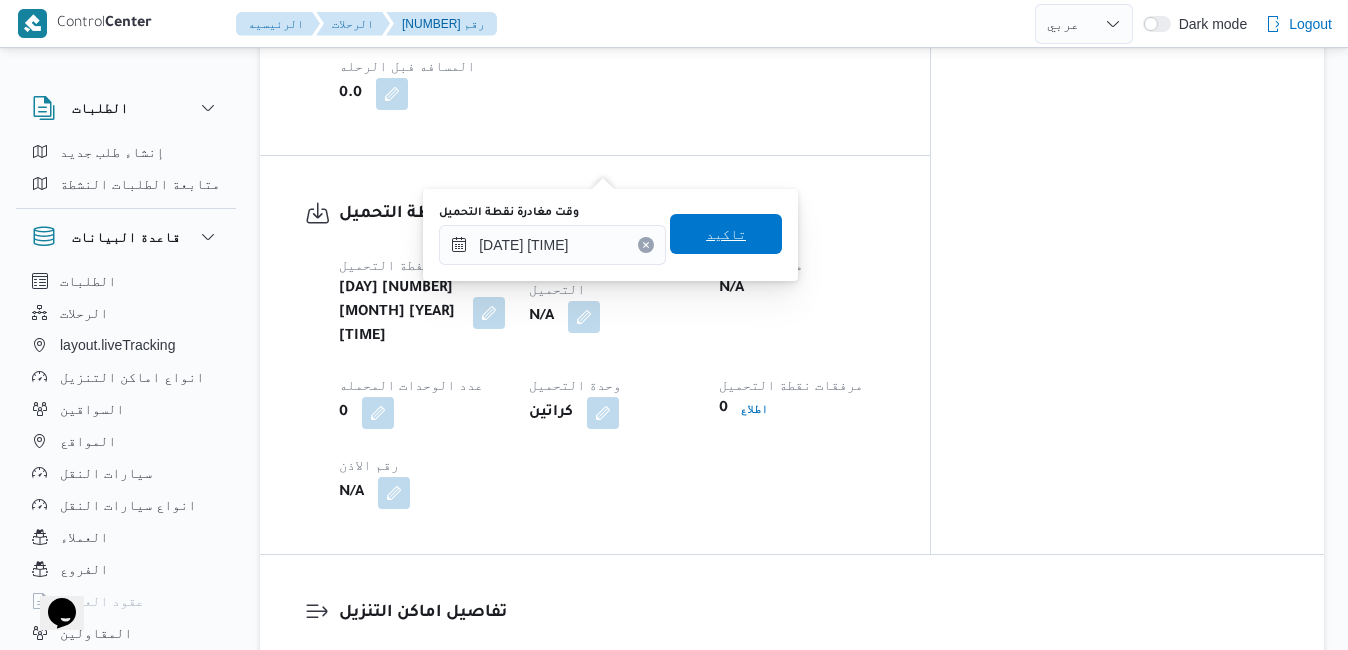 click on "تاكيد" at bounding box center [726, 234] 